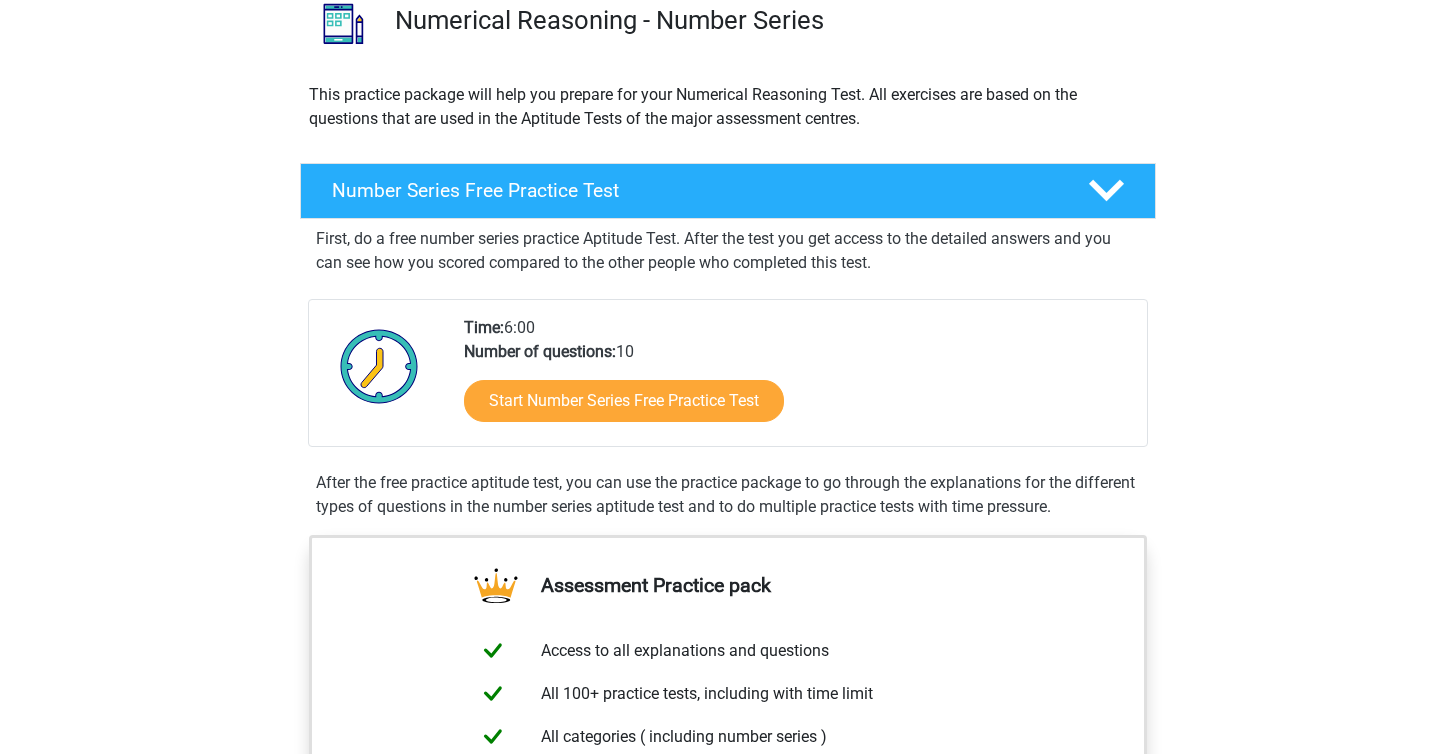 scroll, scrollTop: 174, scrollLeft: 0, axis: vertical 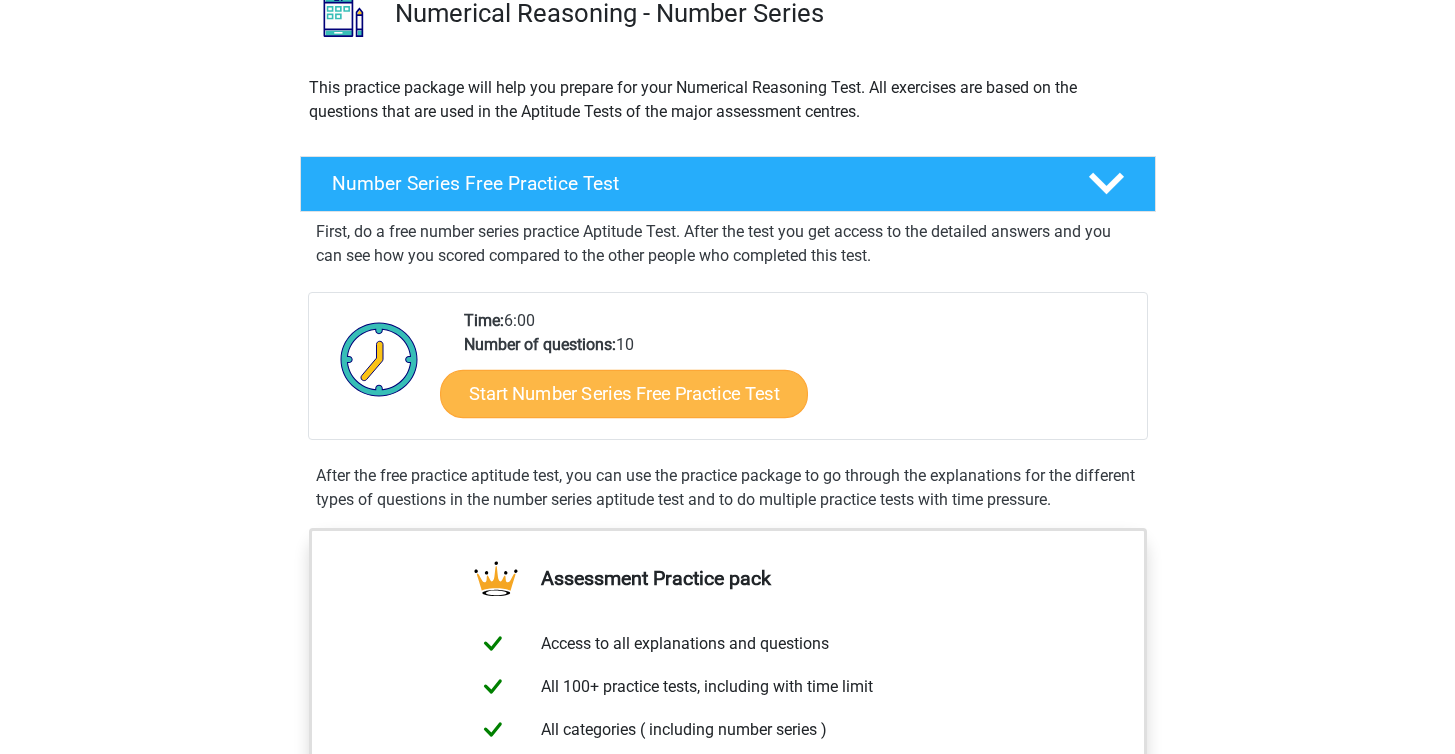 click on "Start Number Series
Free Practice Test" at bounding box center (624, 393) 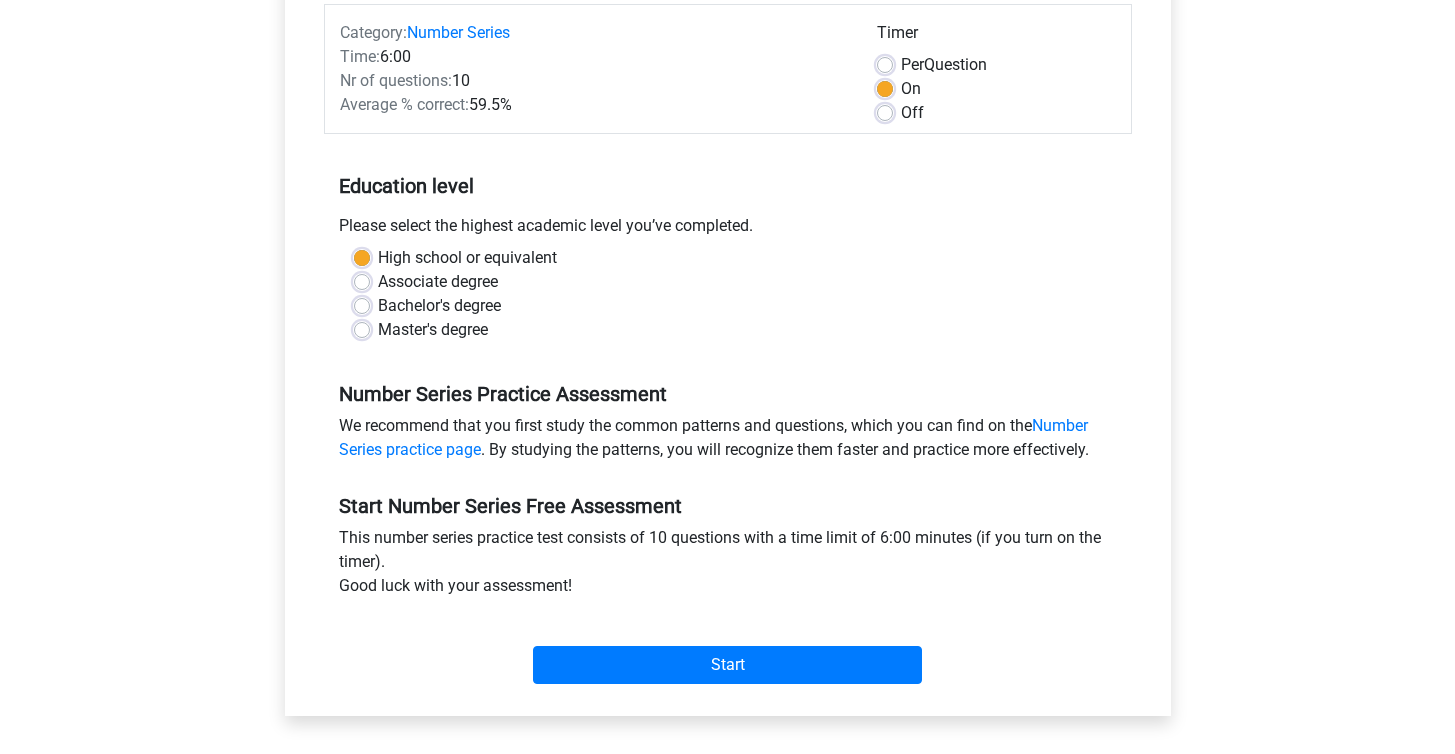 scroll, scrollTop: 260, scrollLeft: 0, axis: vertical 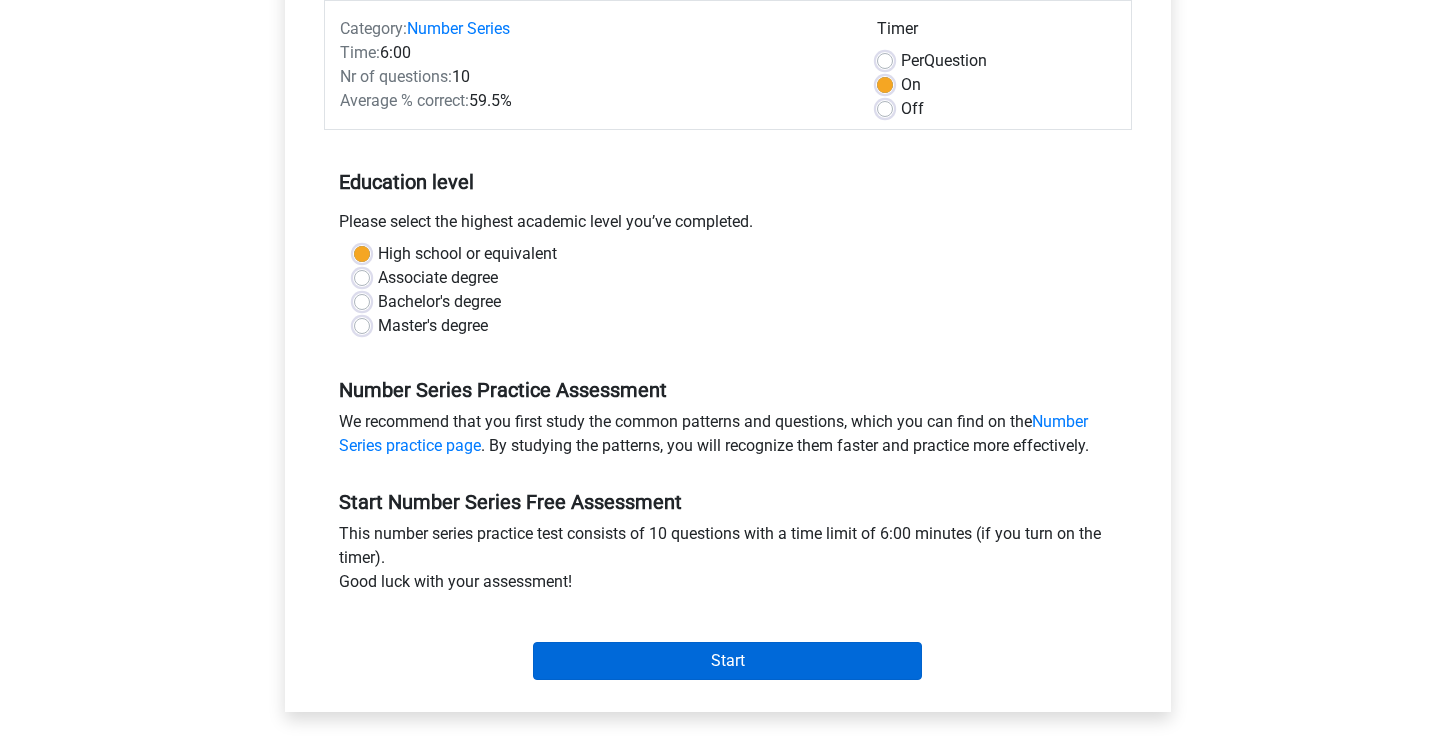 click on "Start" at bounding box center (727, 661) 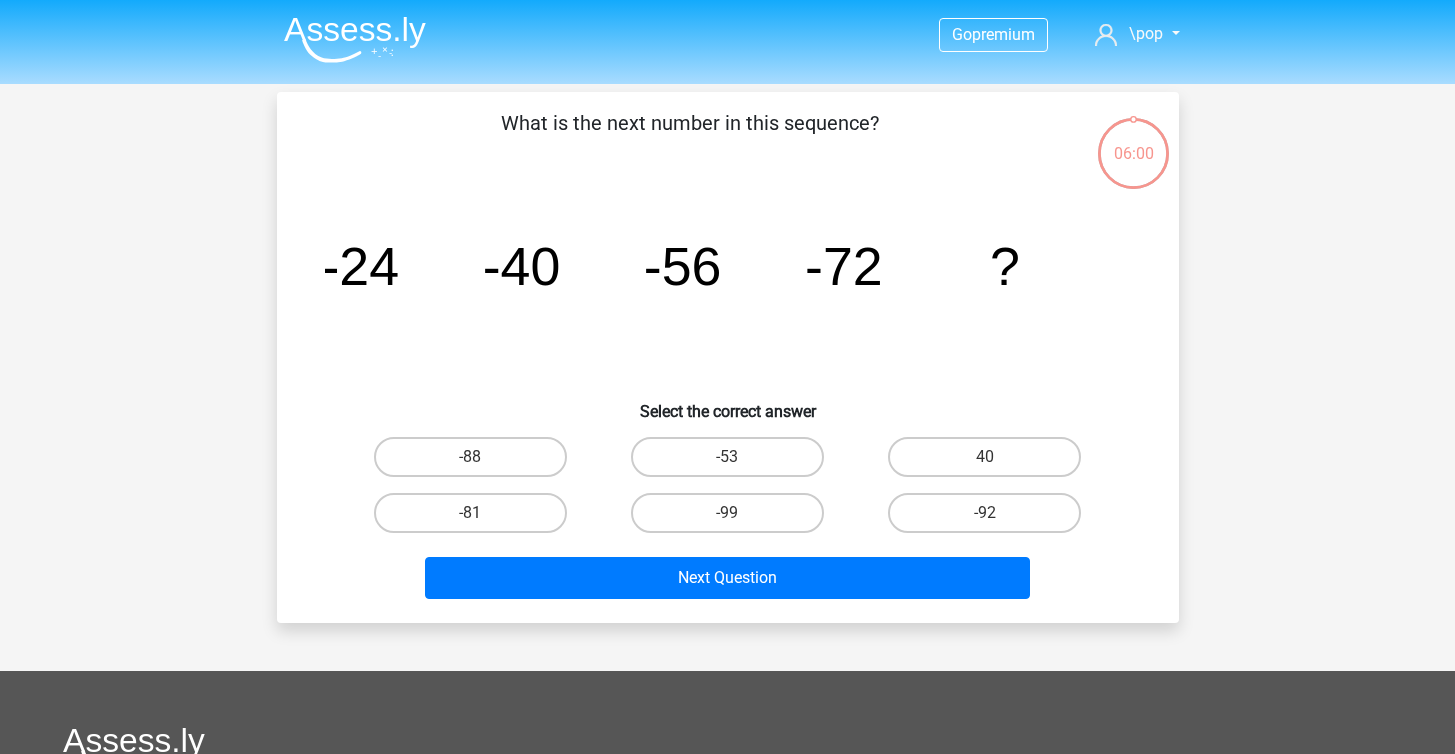 scroll, scrollTop: 0, scrollLeft: 0, axis: both 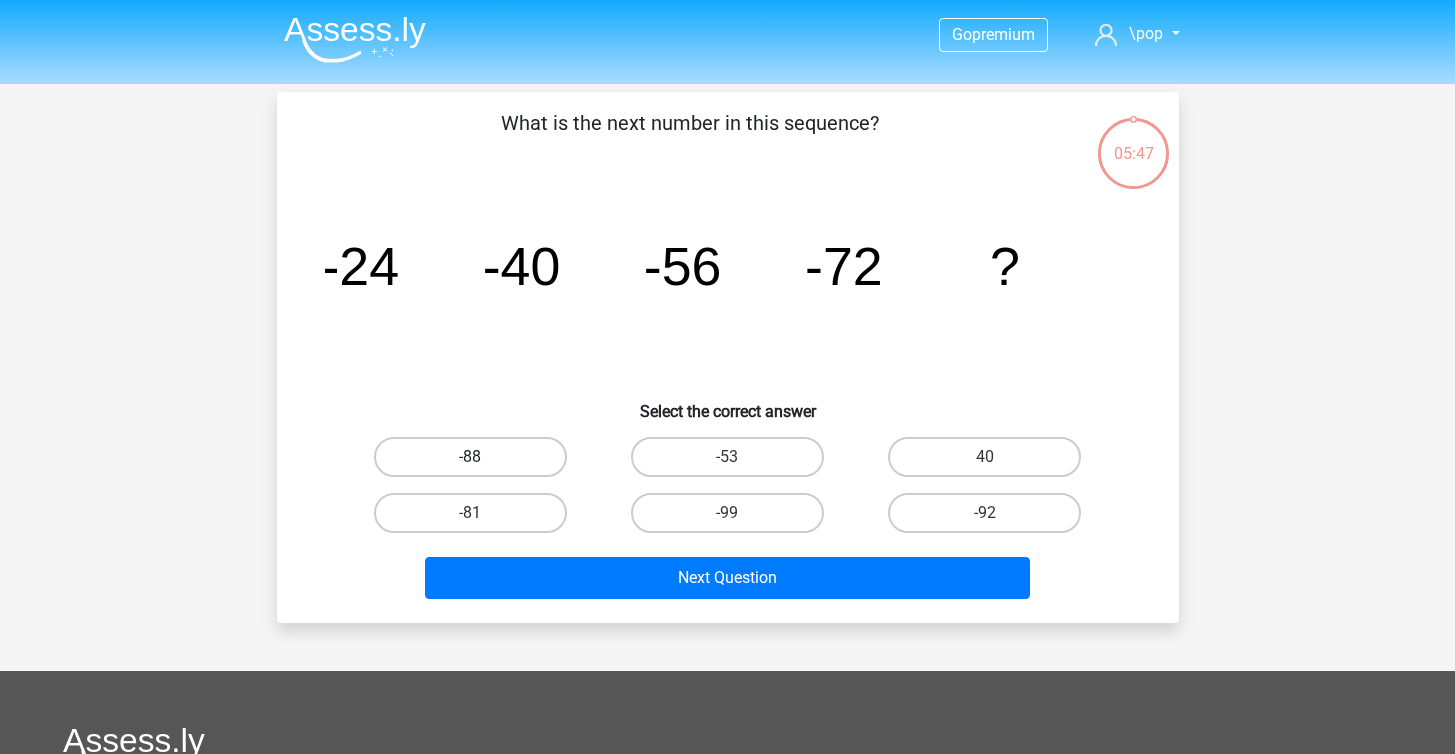 click on "-88" at bounding box center [470, 457] 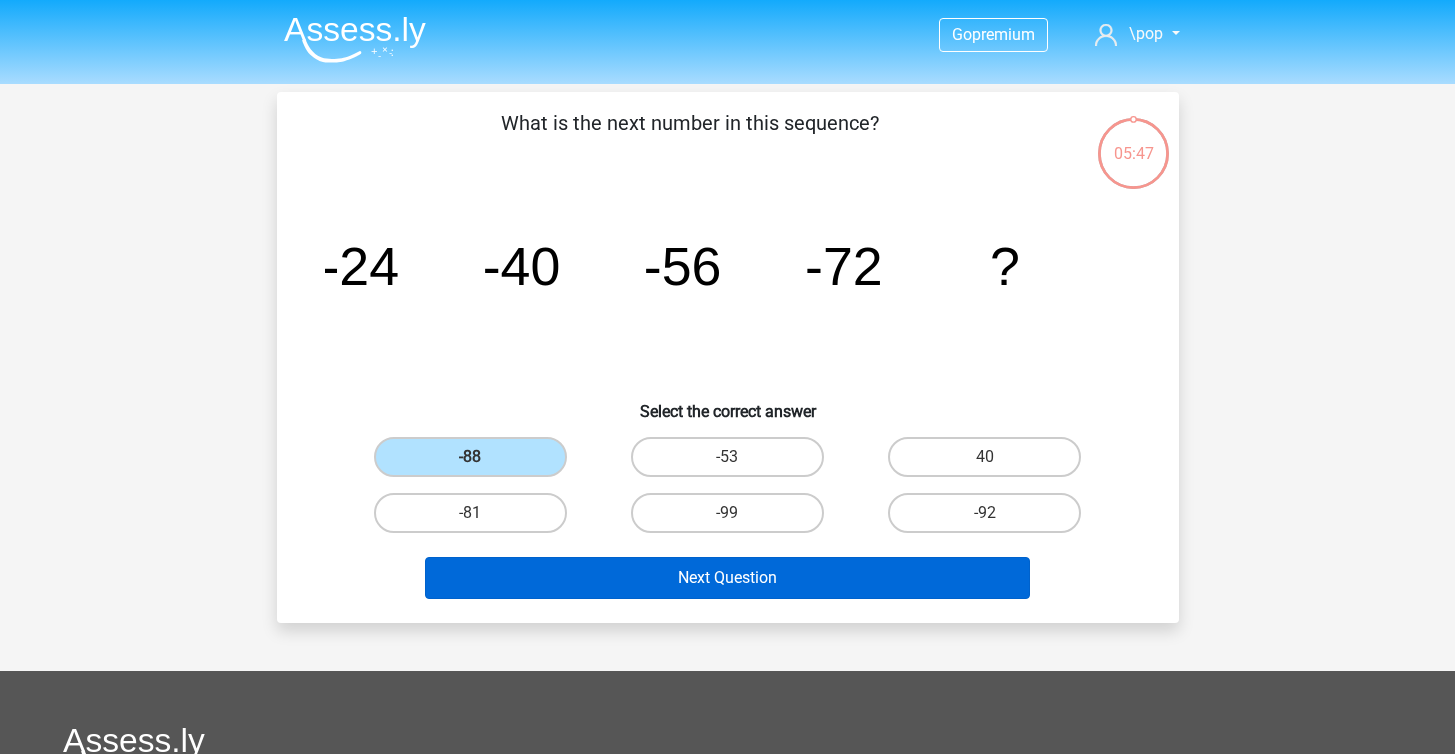 click on "Next Question" at bounding box center [727, 578] 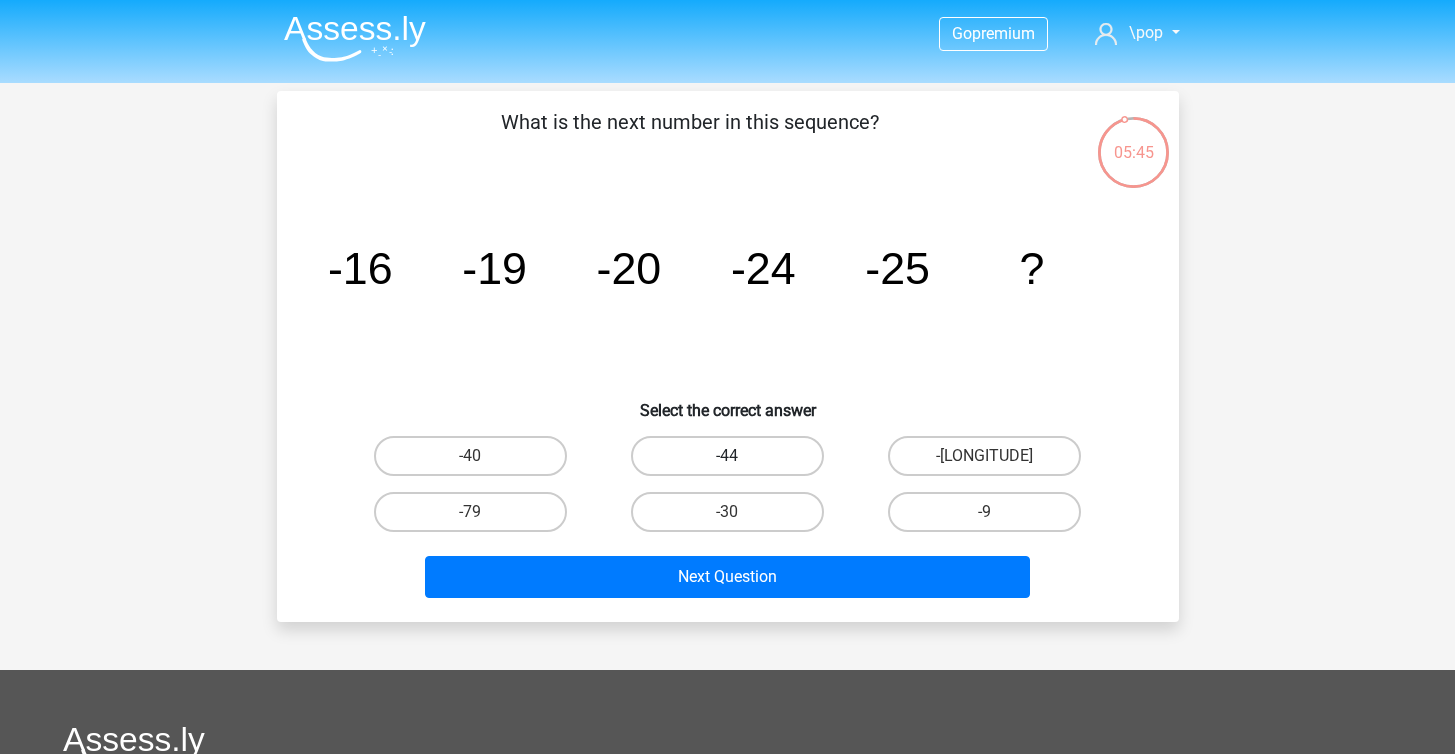 scroll, scrollTop: 0, scrollLeft: 0, axis: both 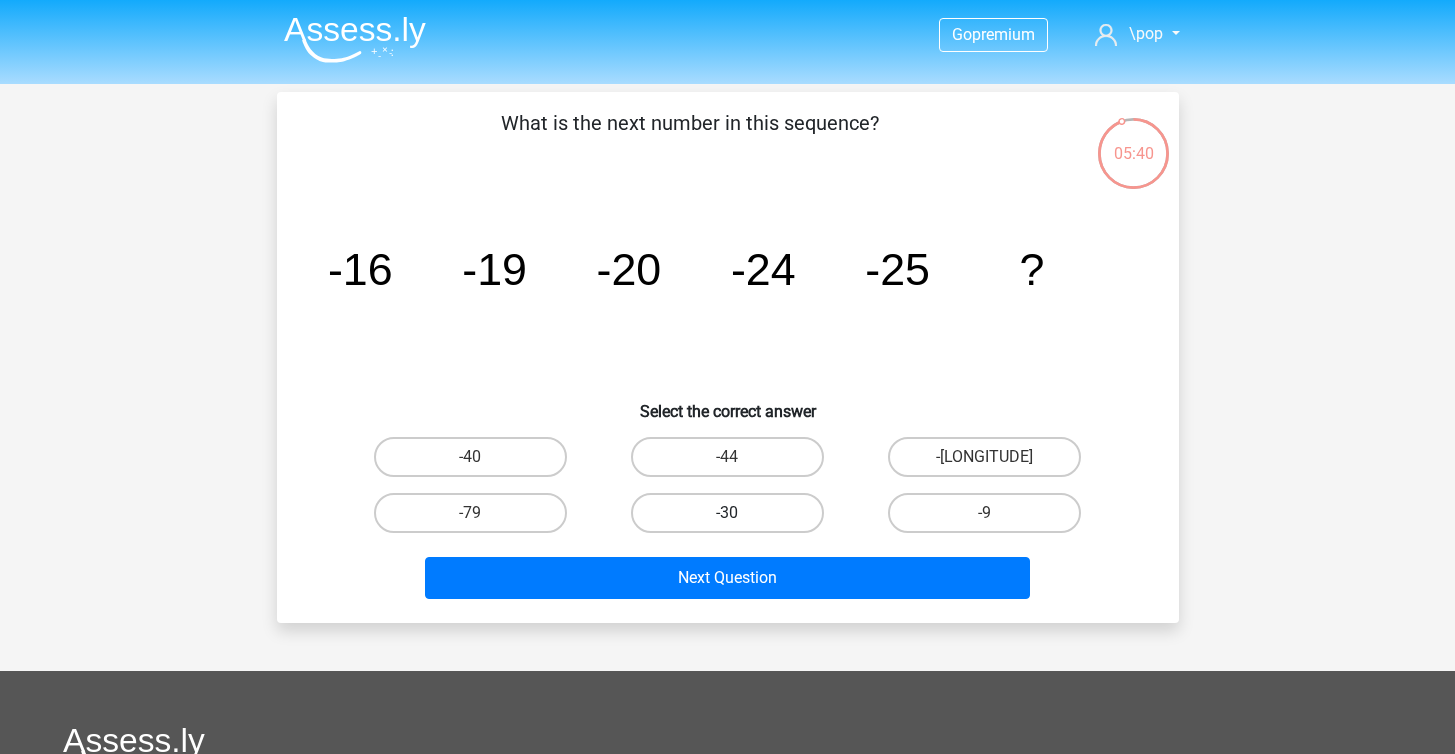 click on "-30" at bounding box center [727, 513] 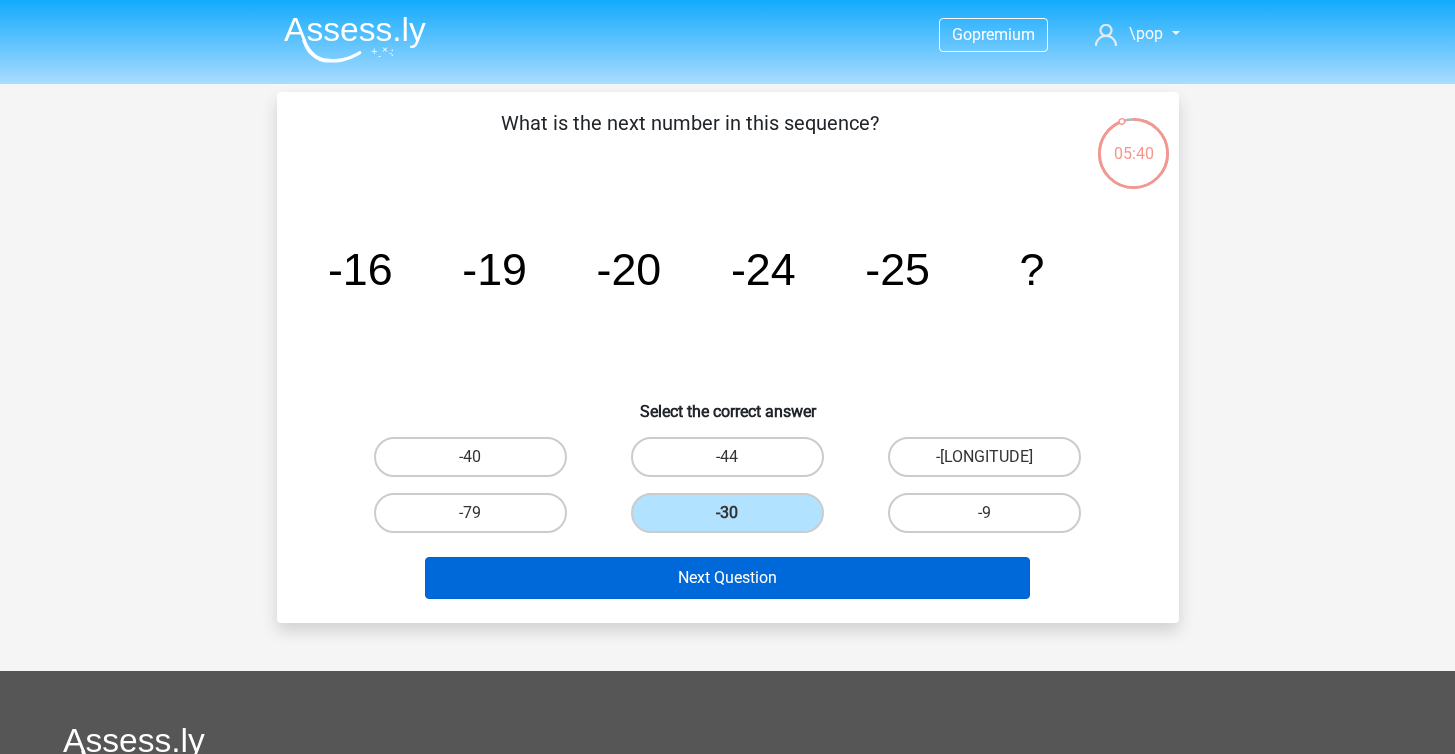 click on "Next Question" at bounding box center (727, 578) 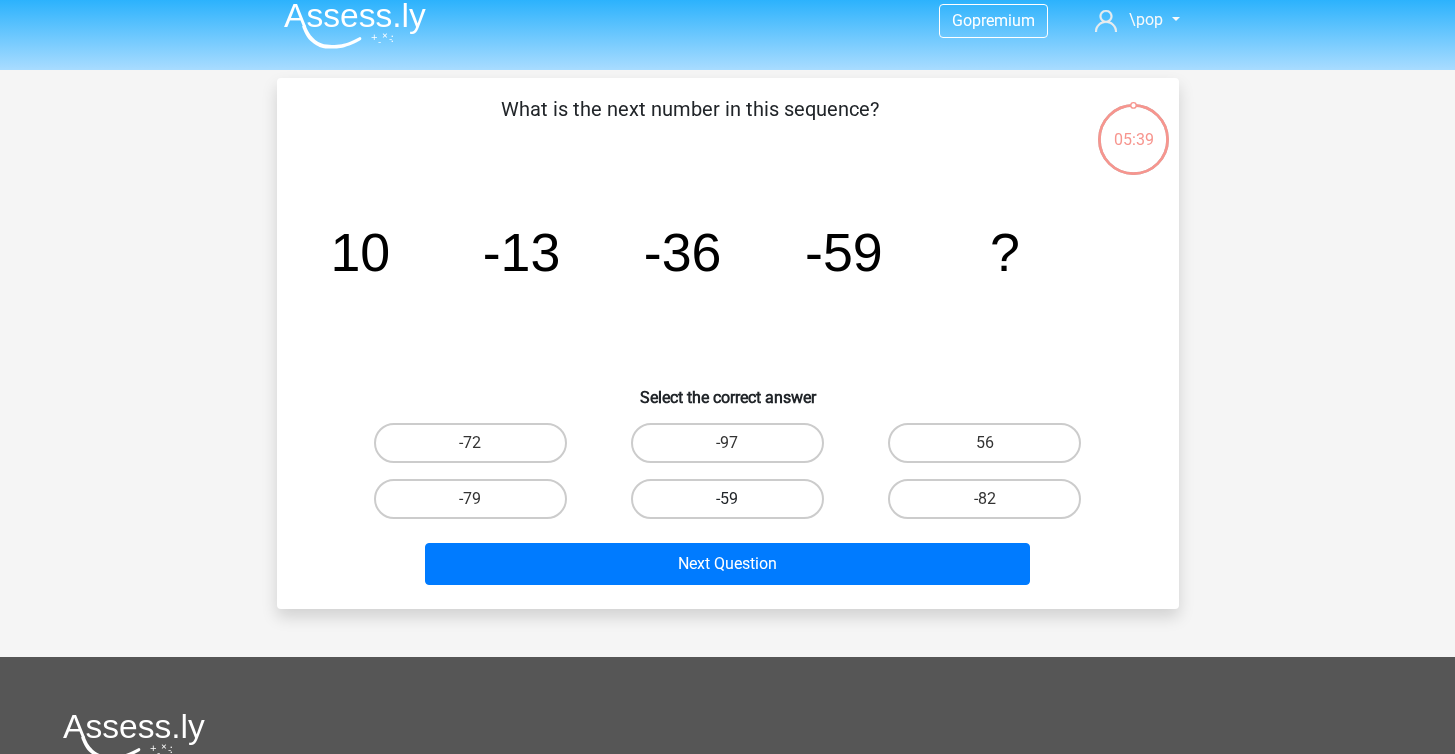 scroll, scrollTop: 8, scrollLeft: 0, axis: vertical 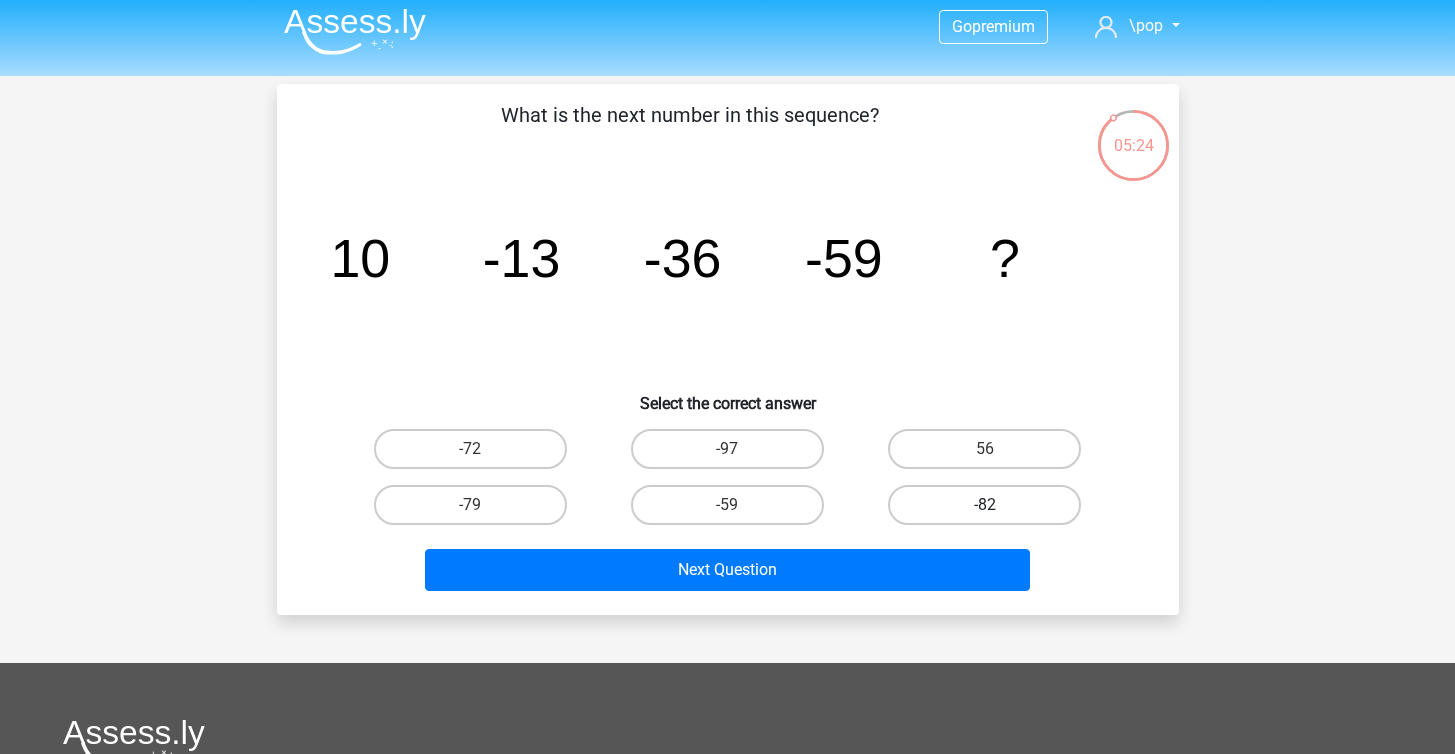 click on "-82" at bounding box center [984, 505] 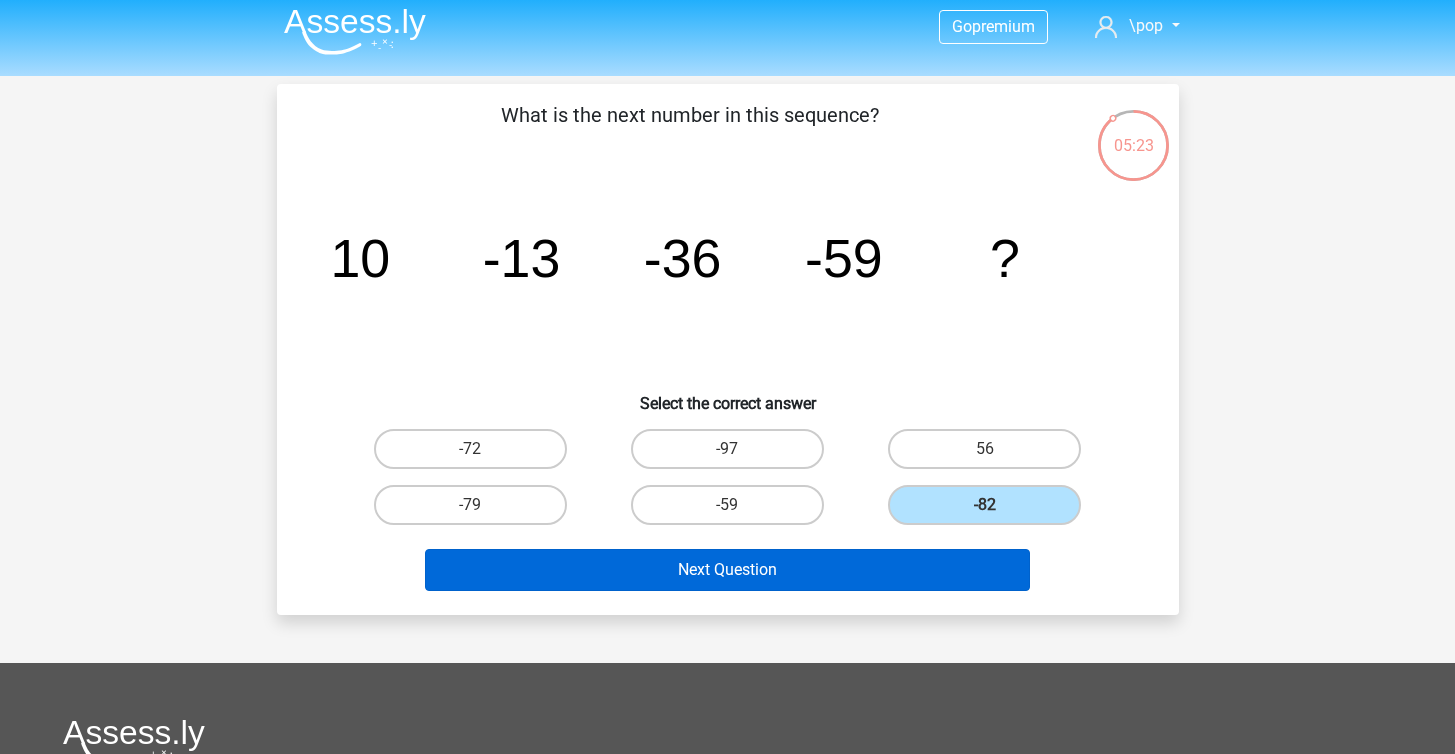 click on "Next Question" at bounding box center [727, 570] 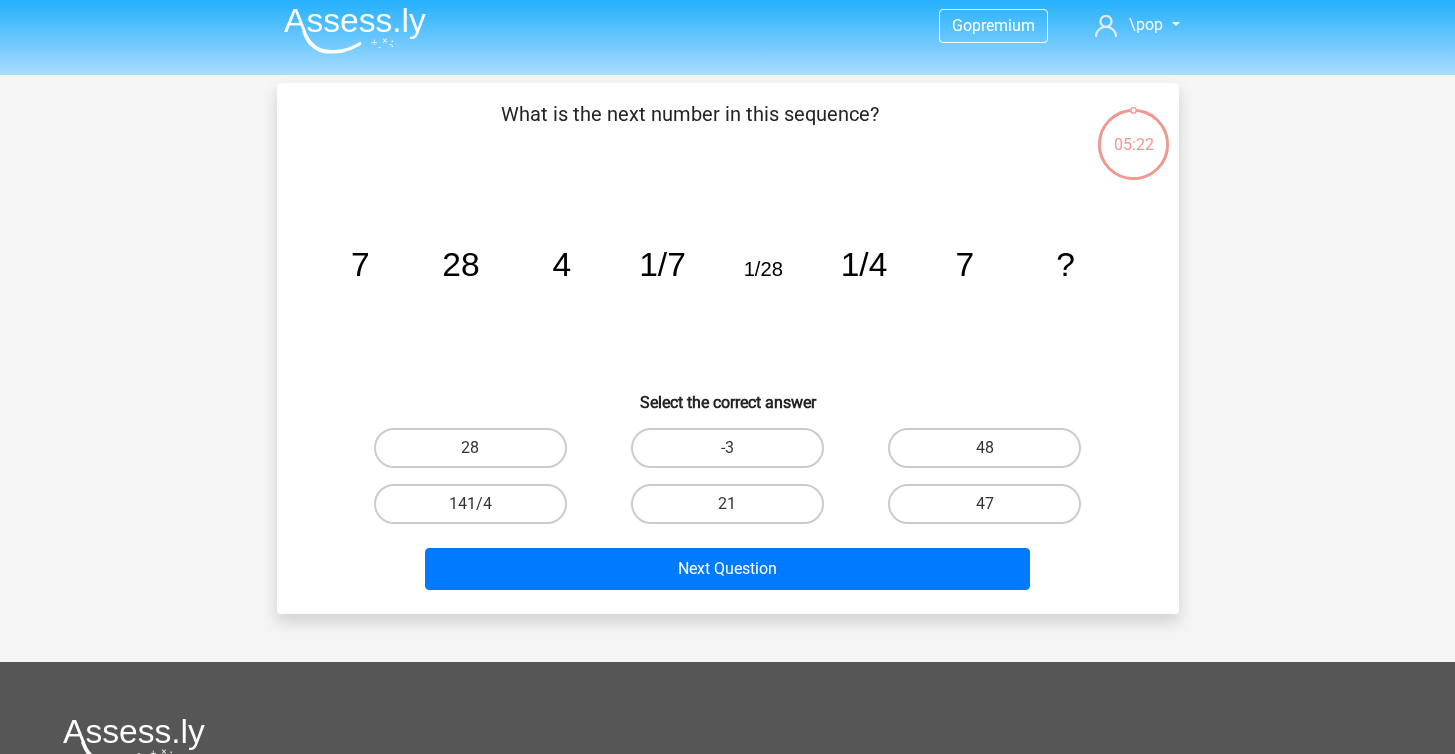 scroll, scrollTop: 4, scrollLeft: 0, axis: vertical 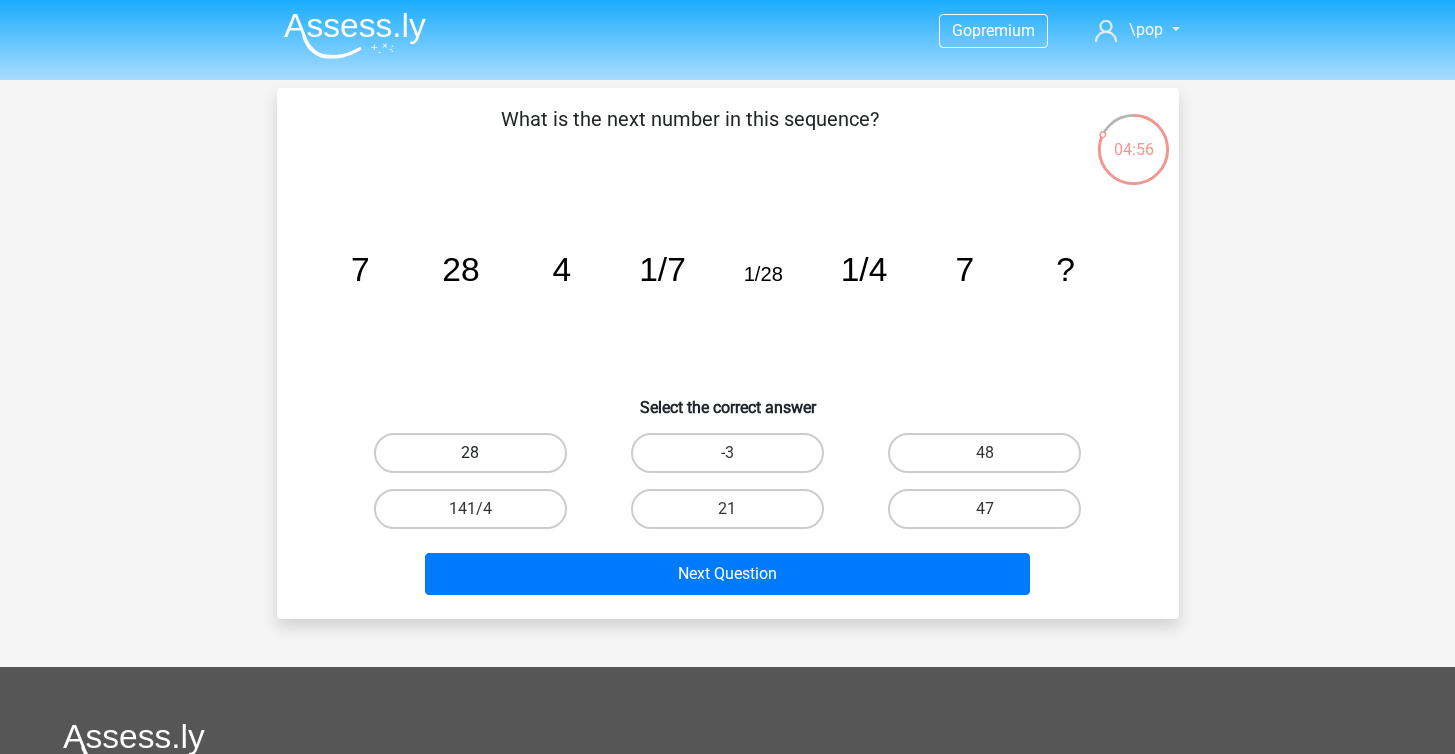 click on "28" at bounding box center (470, 453) 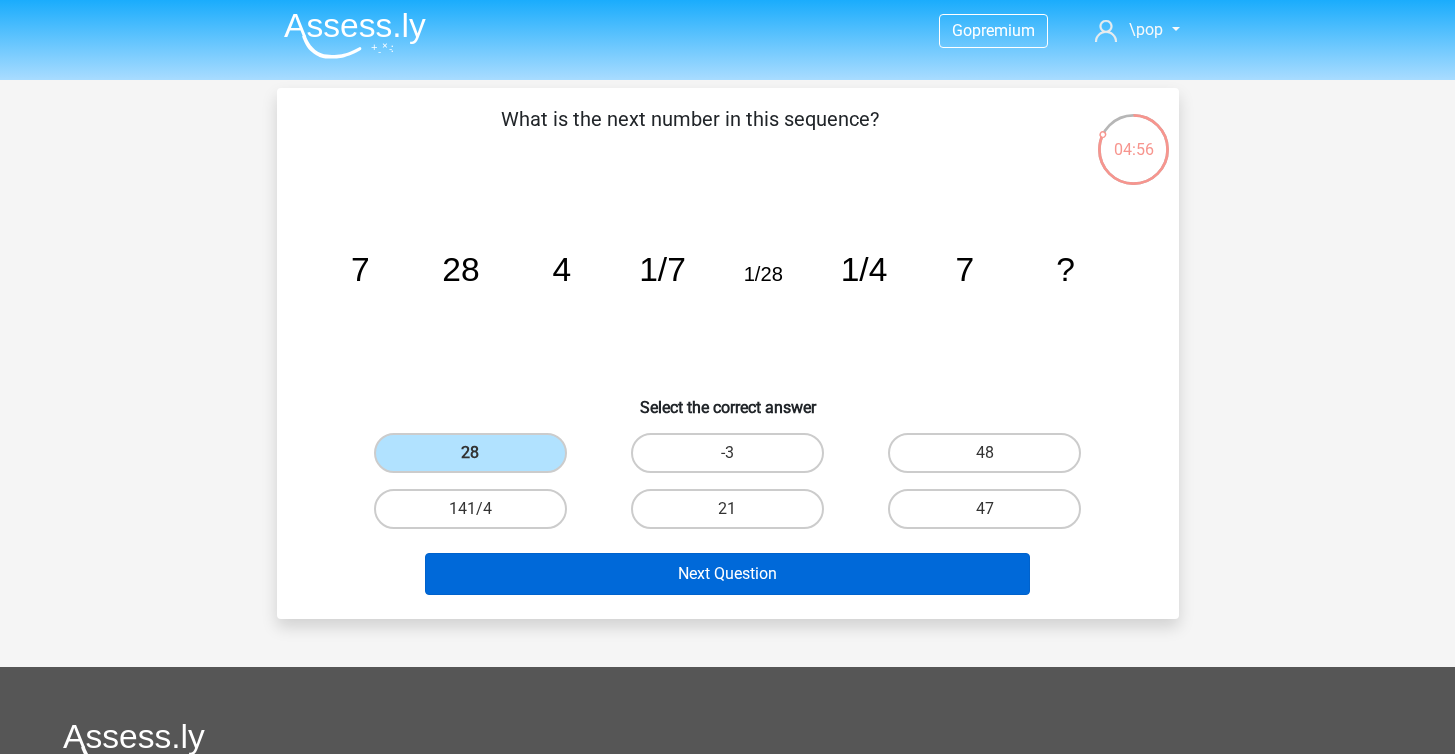 click on "Next Question" at bounding box center [727, 574] 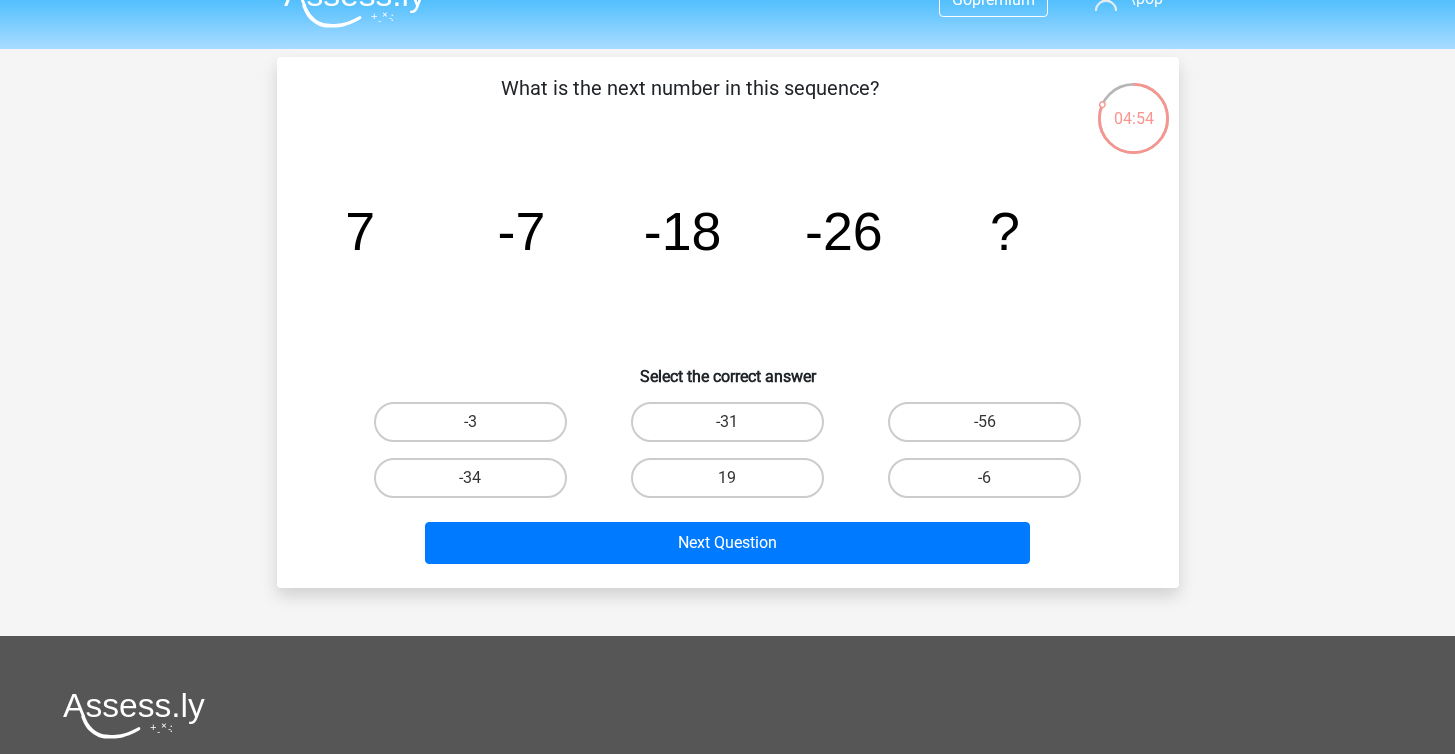 scroll, scrollTop: 5, scrollLeft: 0, axis: vertical 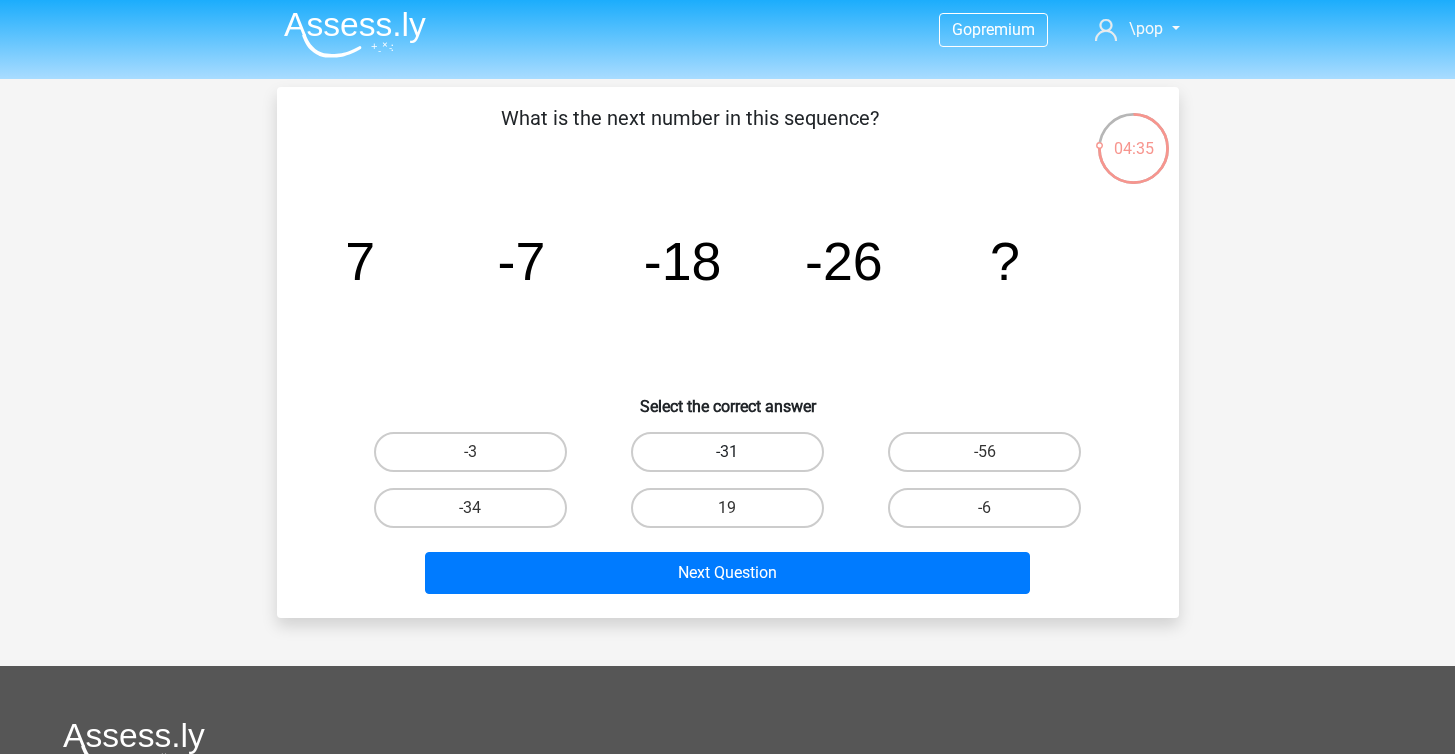 click on "-31" at bounding box center [727, 452] 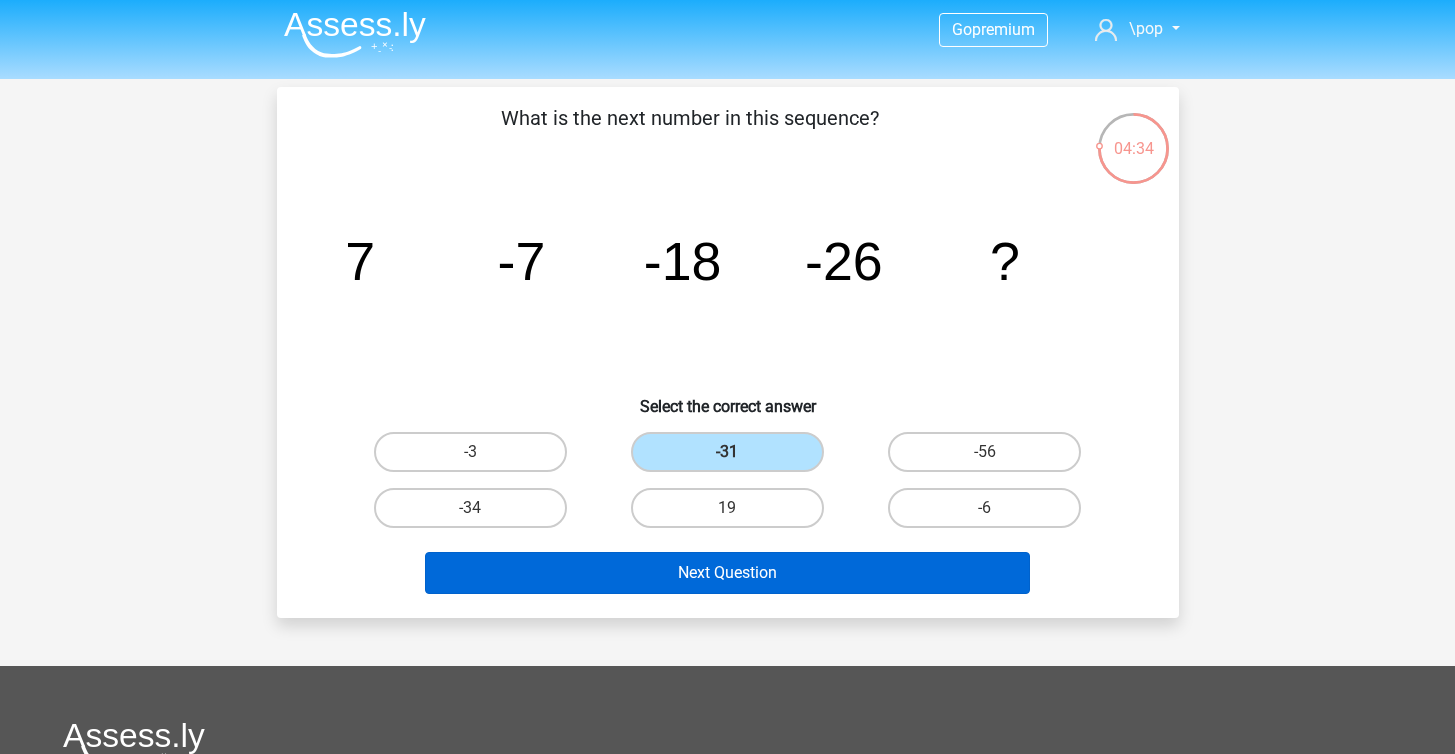 click on "Next Question" at bounding box center (727, 573) 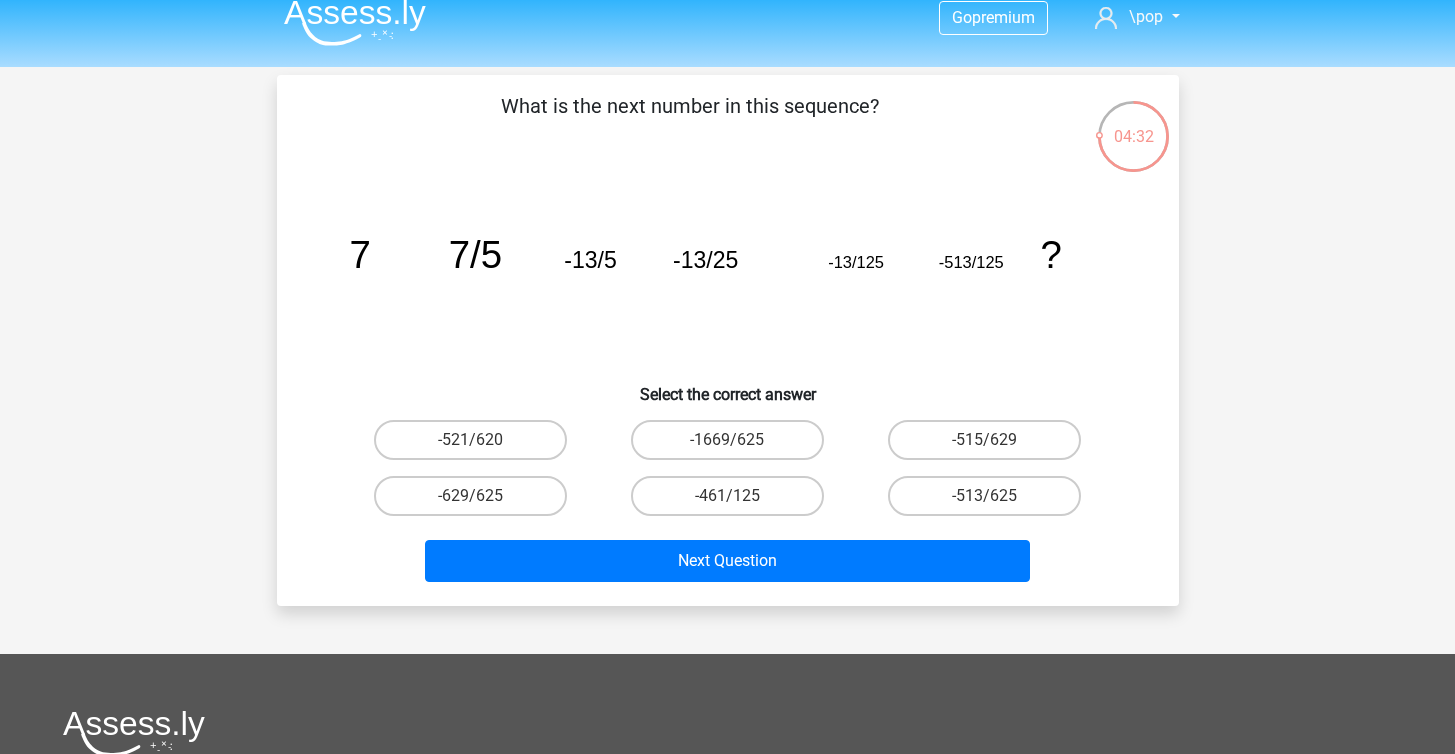 scroll, scrollTop: 6, scrollLeft: 0, axis: vertical 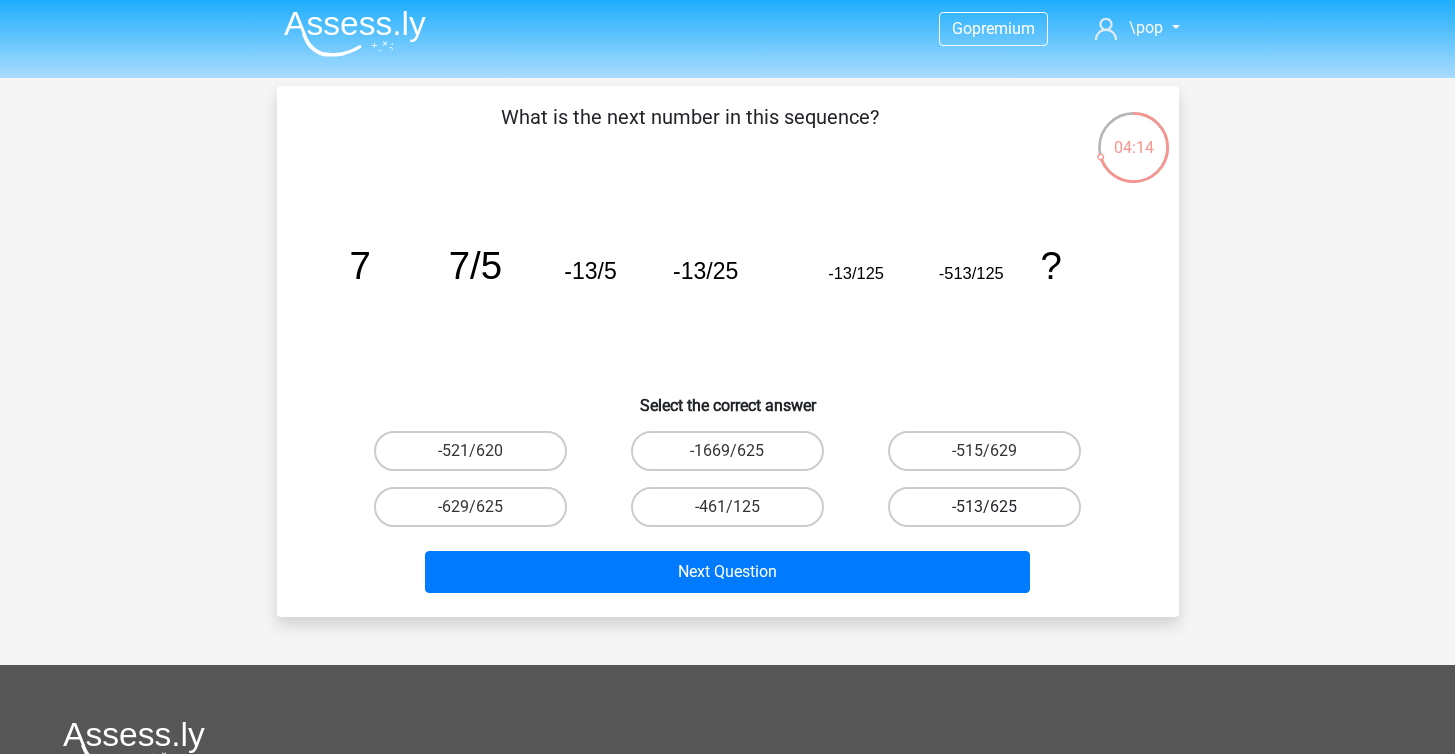 click on "-513/625" at bounding box center [984, 507] 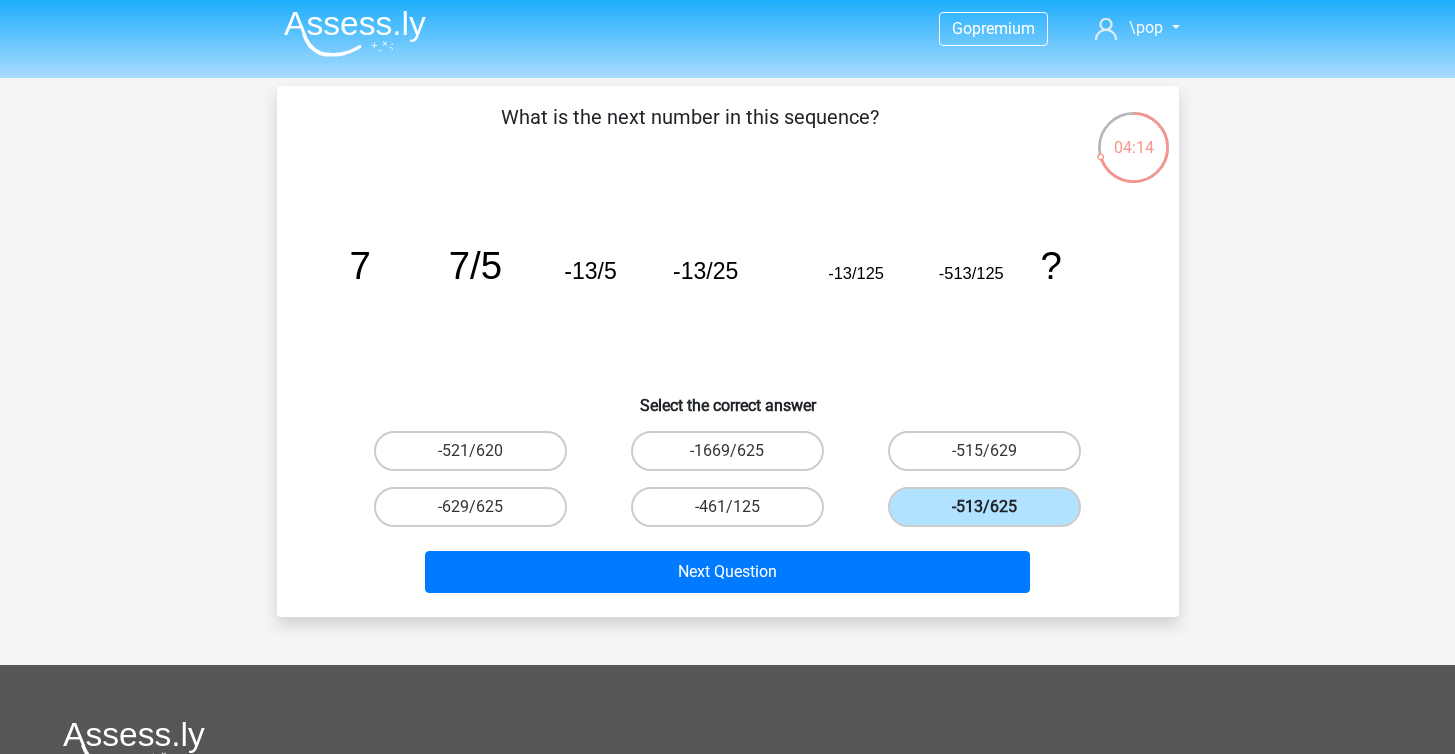 click on "-513/625" at bounding box center [984, 507] 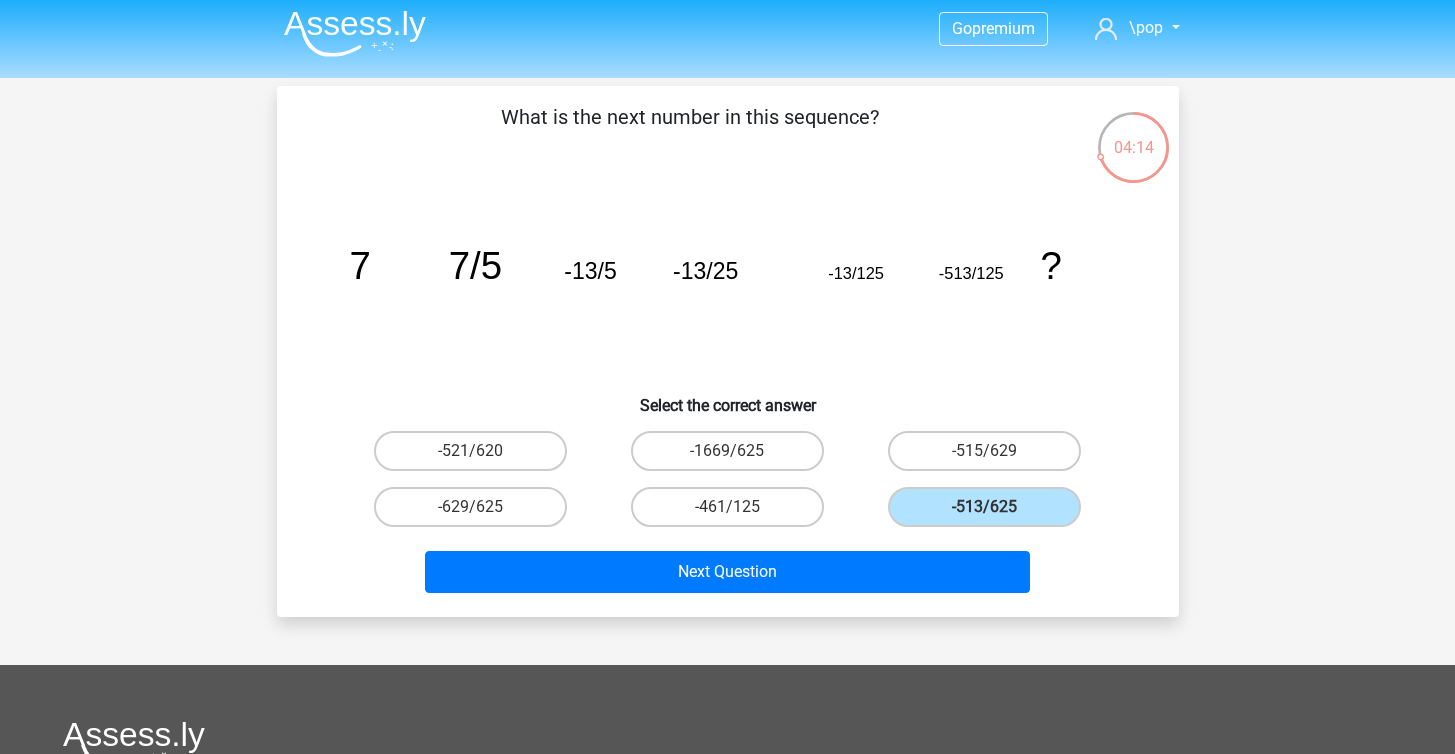 click on "Next Question" at bounding box center [728, 576] 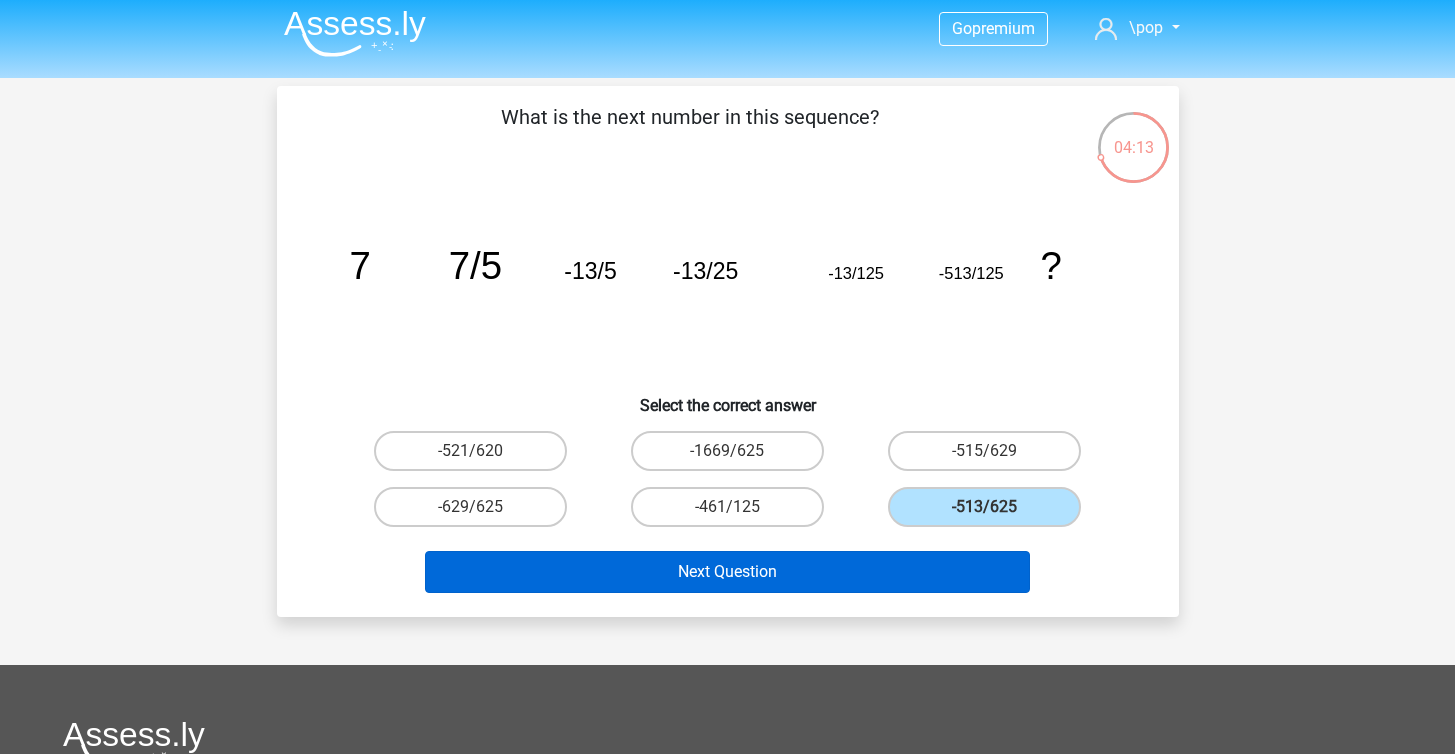 click on "Next Question" at bounding box center (727, 572) 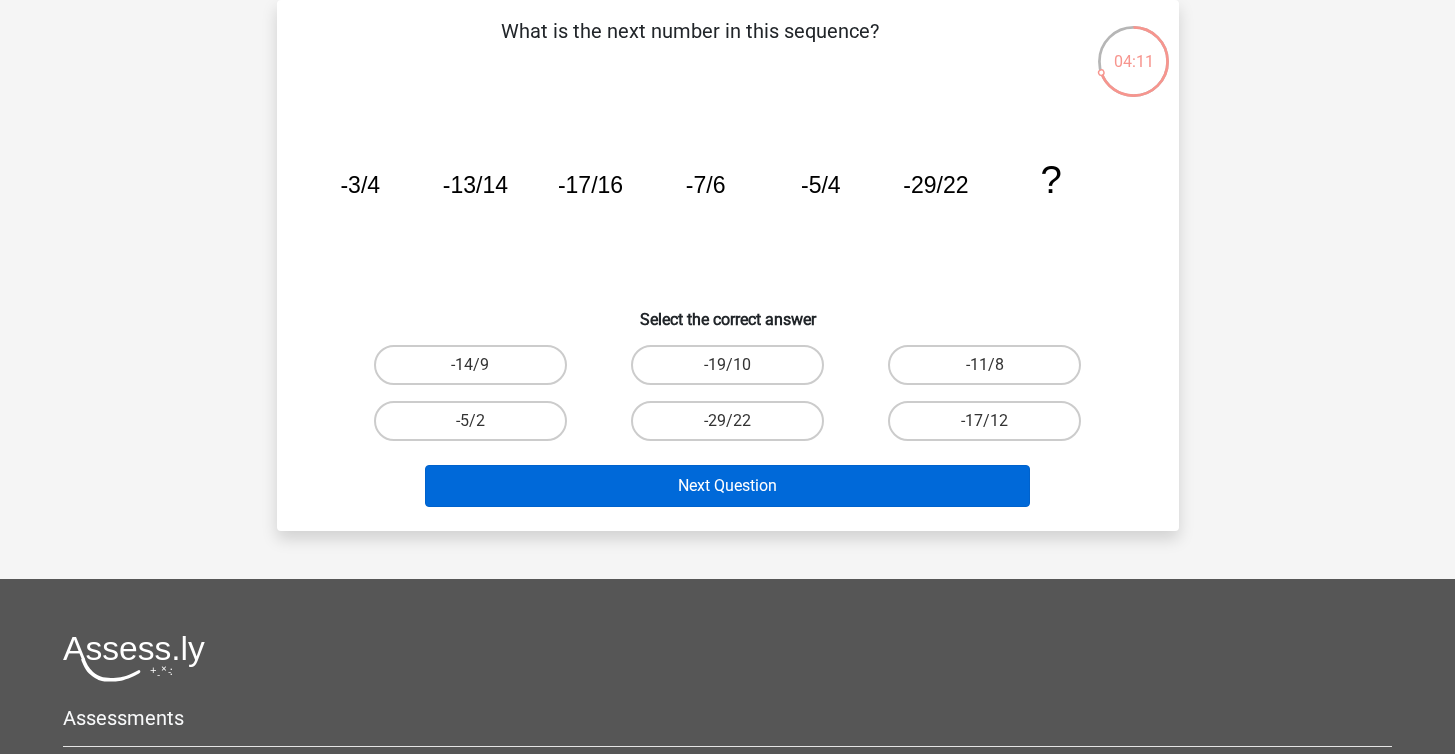 scroll, scrollTop: 27, scrollLeft: 0, axis: vertical 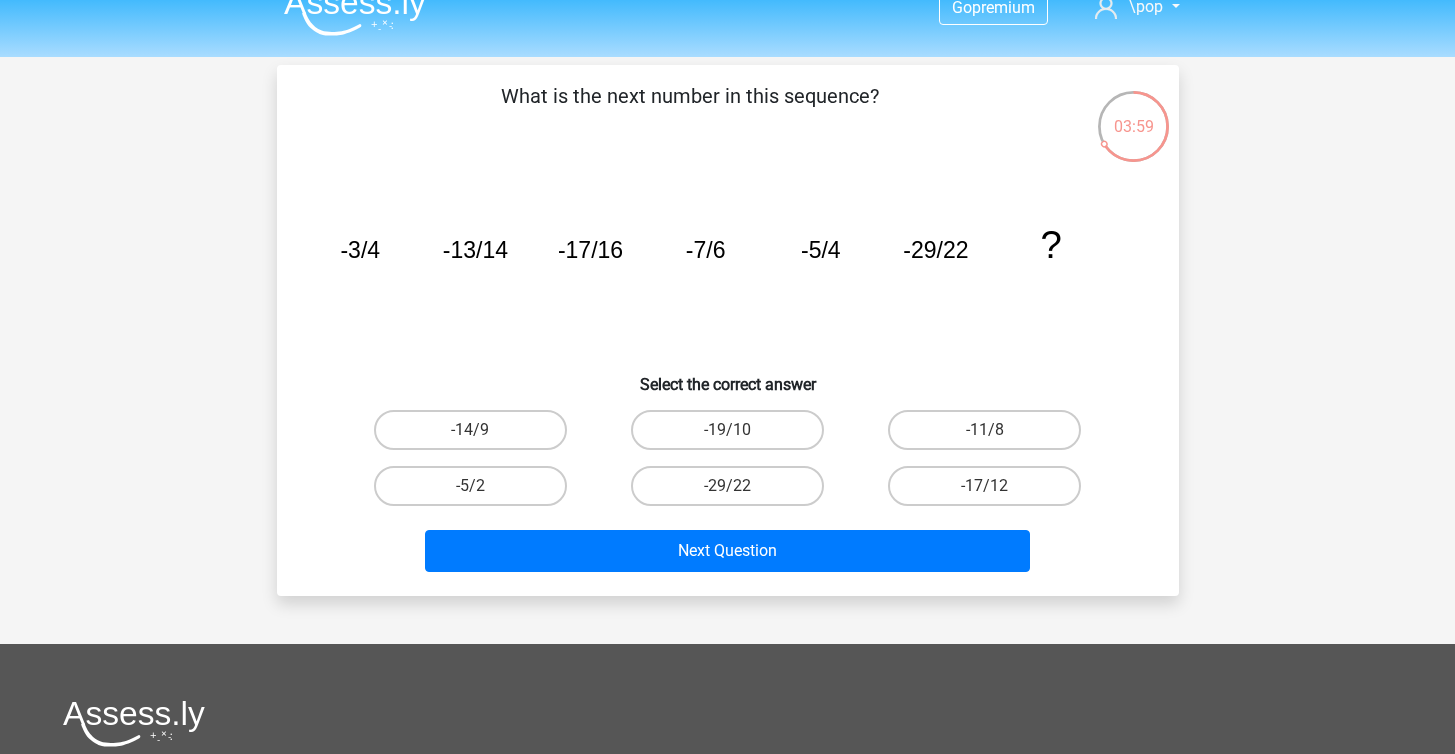 click on "-17/12" at bounding box center [984, 486] 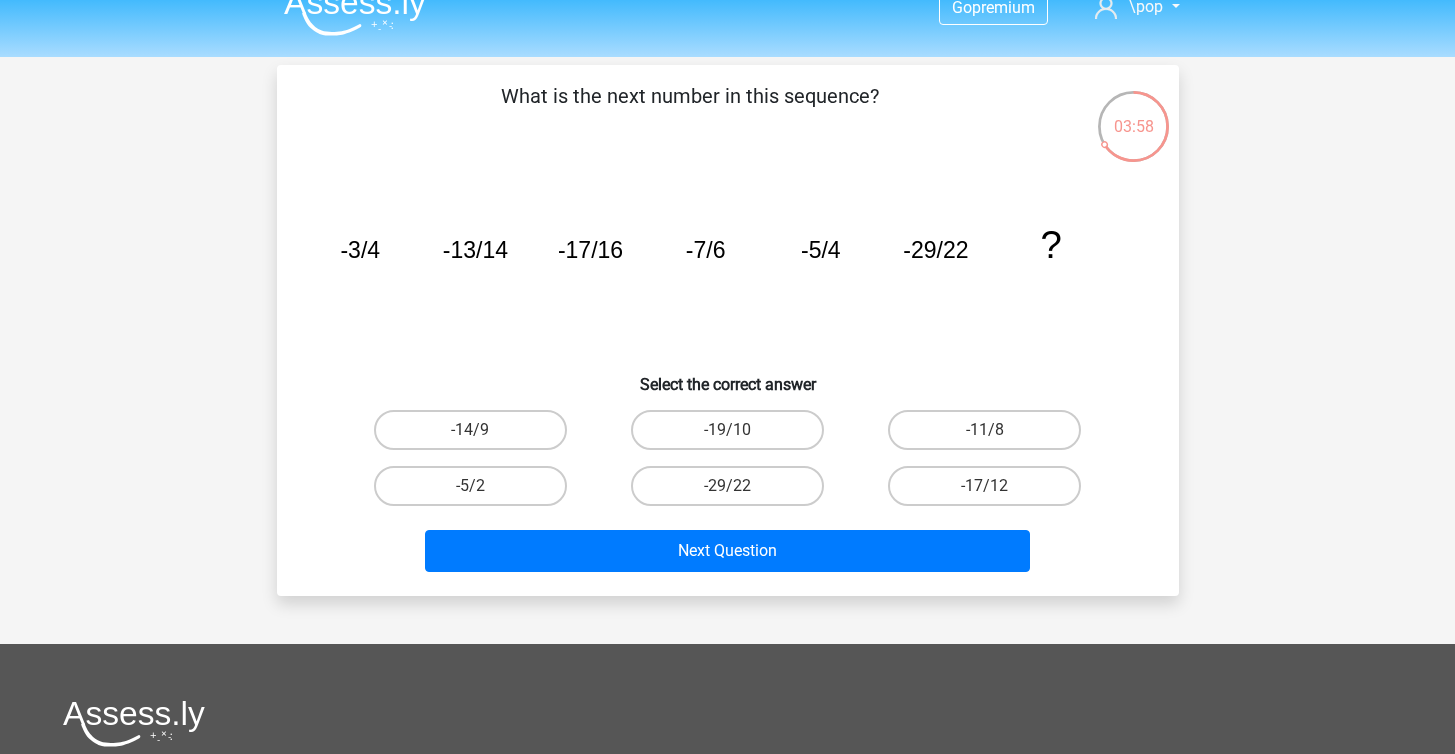 click on "-11/8" at bounding box center (991, 436) 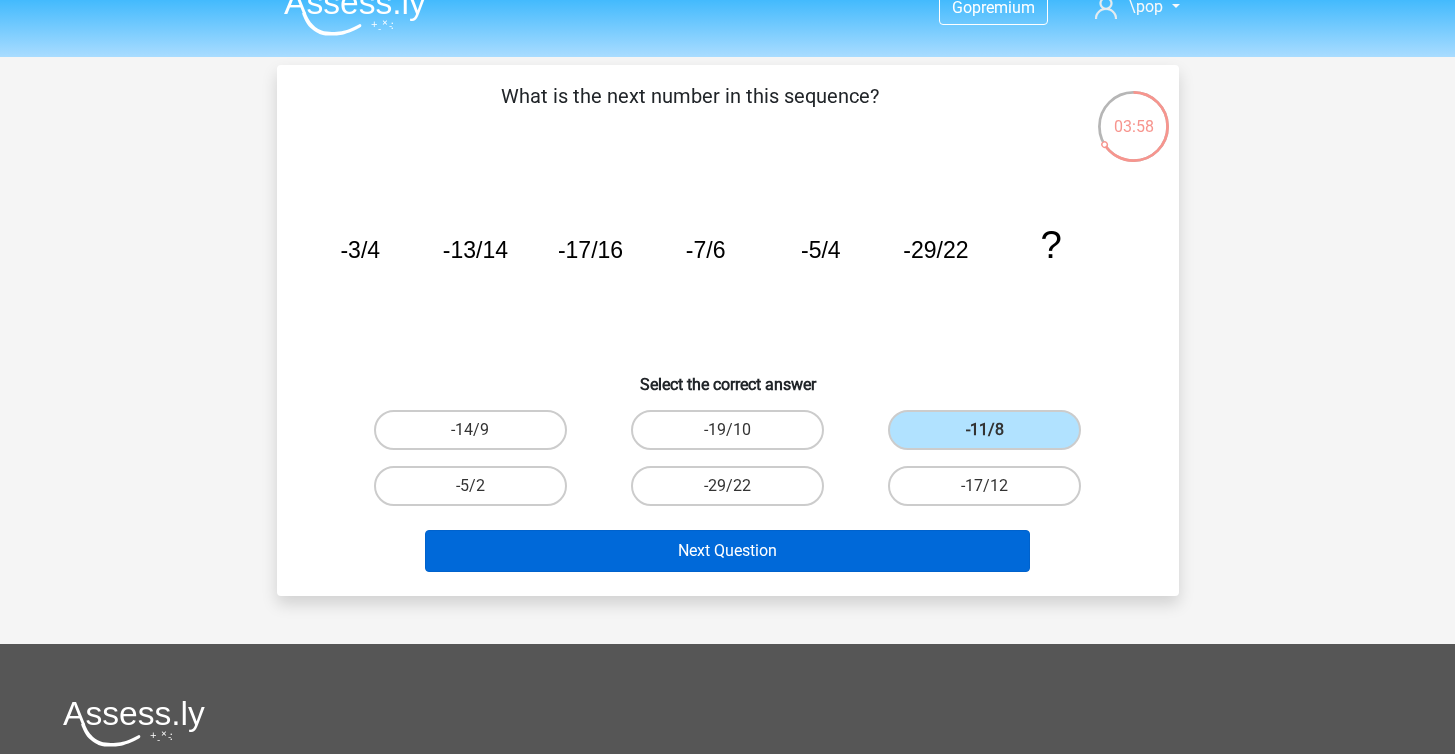 click on "Next Question" at bounding box center [727, 551] 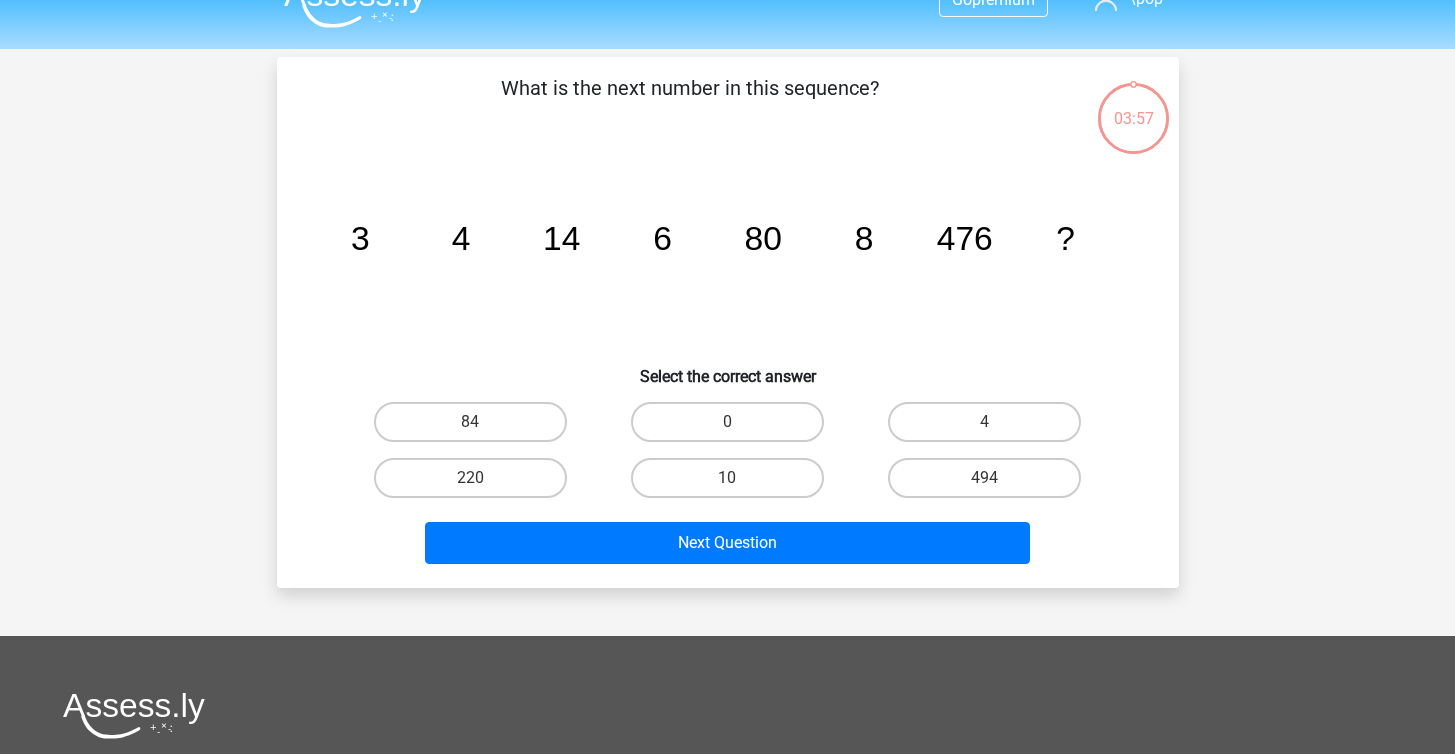 scroll, scrollTop: 30, scrollLeft: 0, axis: vertical 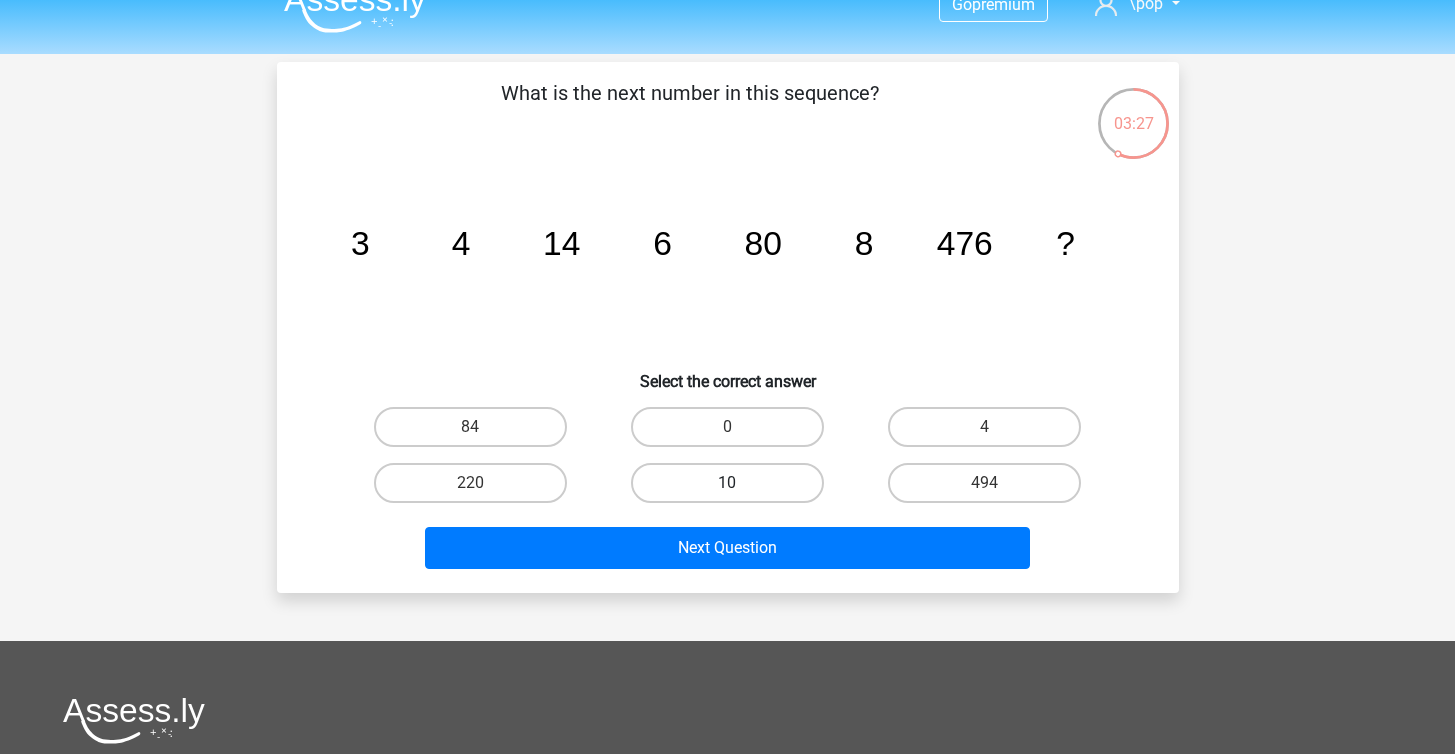 click on "10" at bounding box center (727, 483) 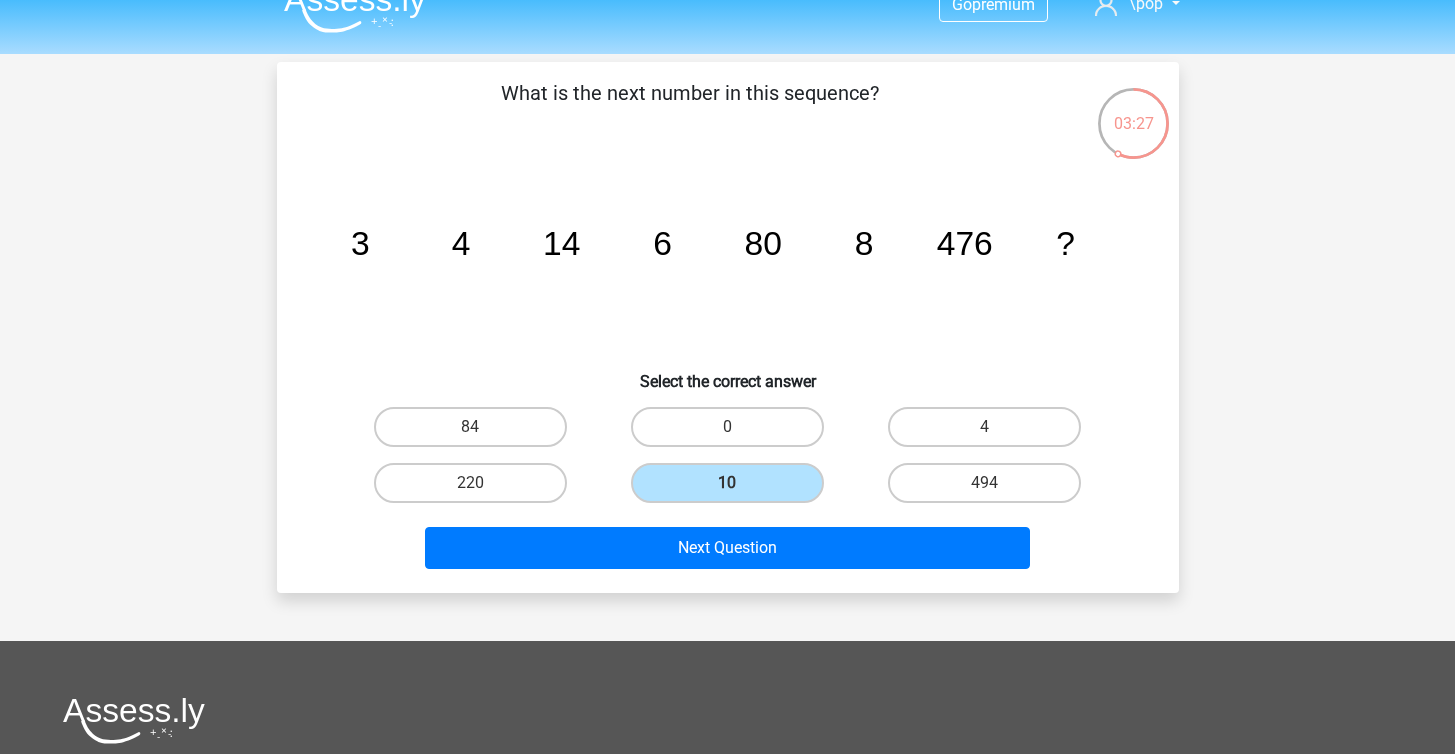 click on "What is the next number in this sequence?
image/svg+xml
3
4
14
6
80
8
476
?
Select the correct answer" at bounding box center [728, 327] 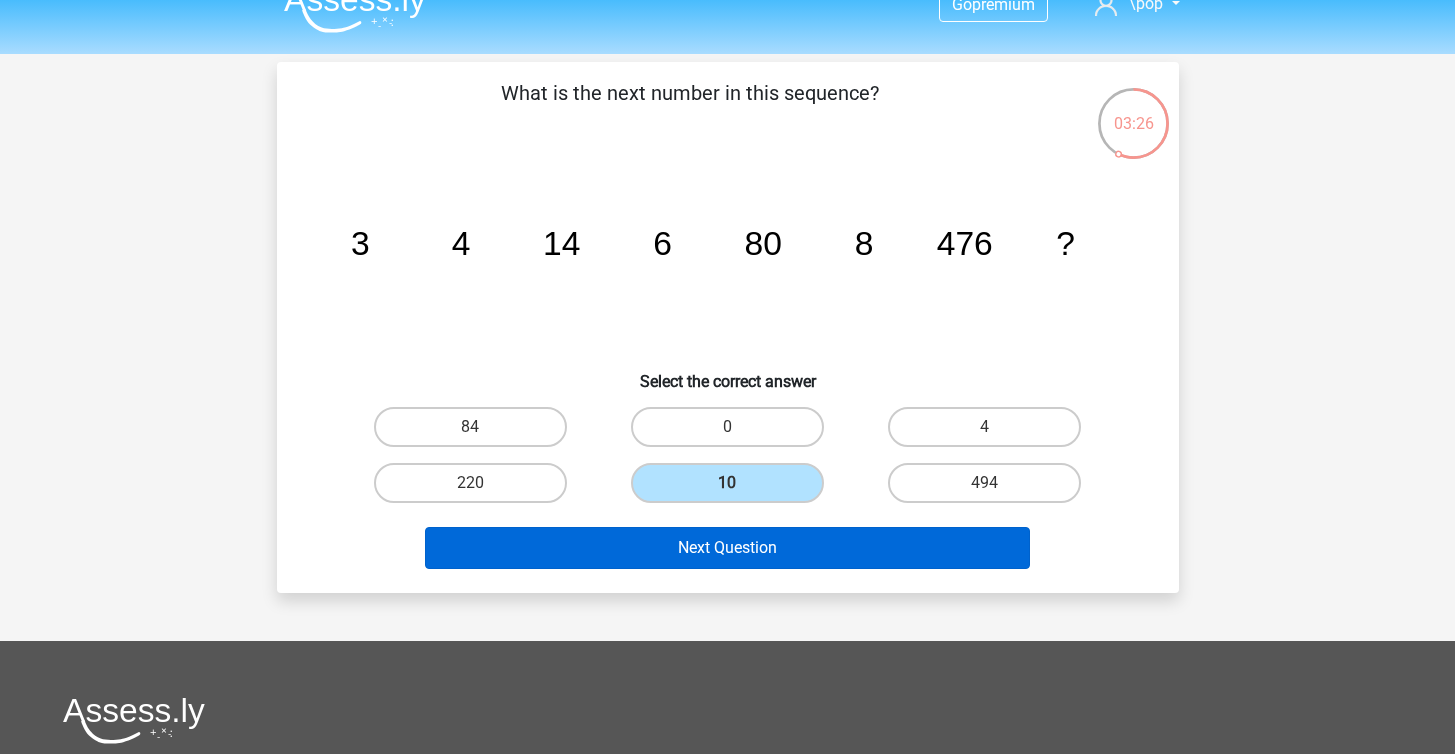 click on "Next Question" at bounding box center (727, 548) 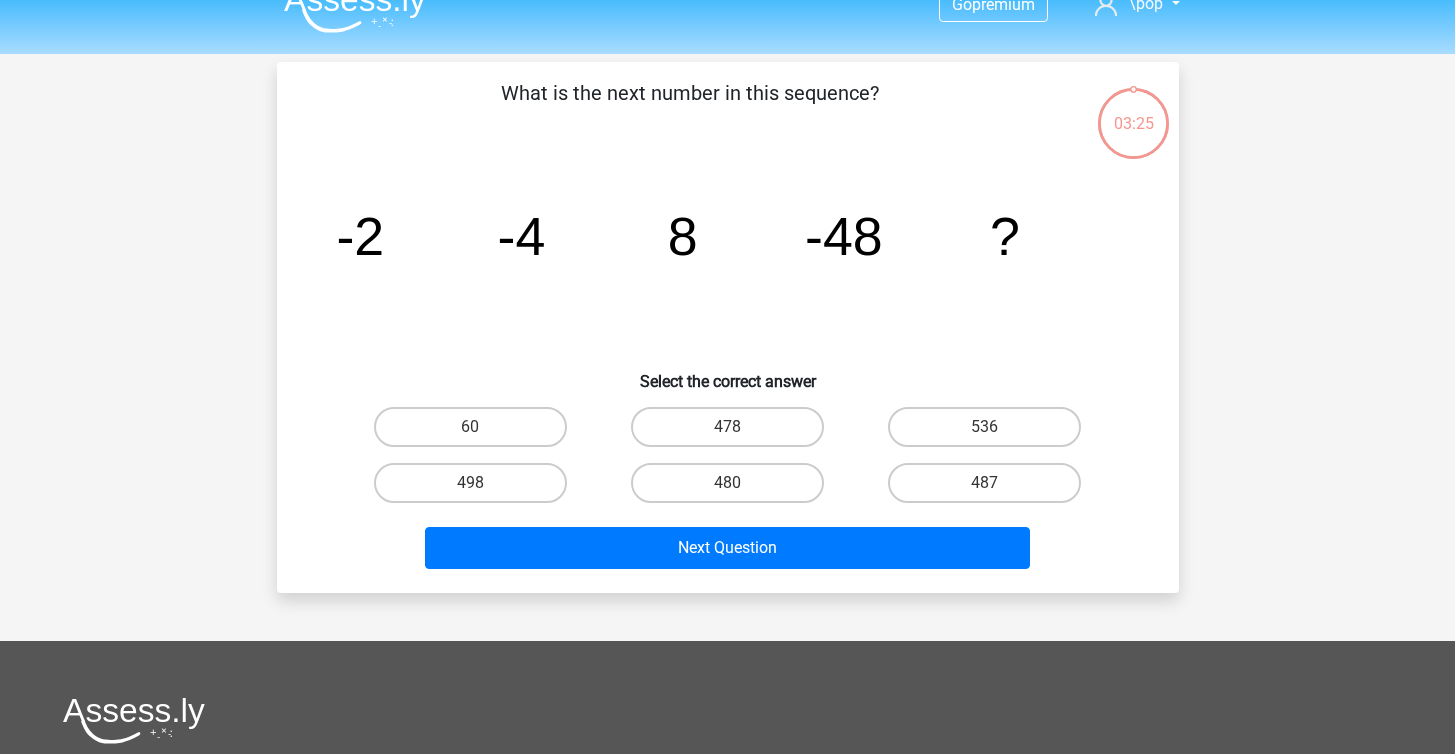 scroll, scrollTop: 92, scrollLeft: 0, axis: vertical 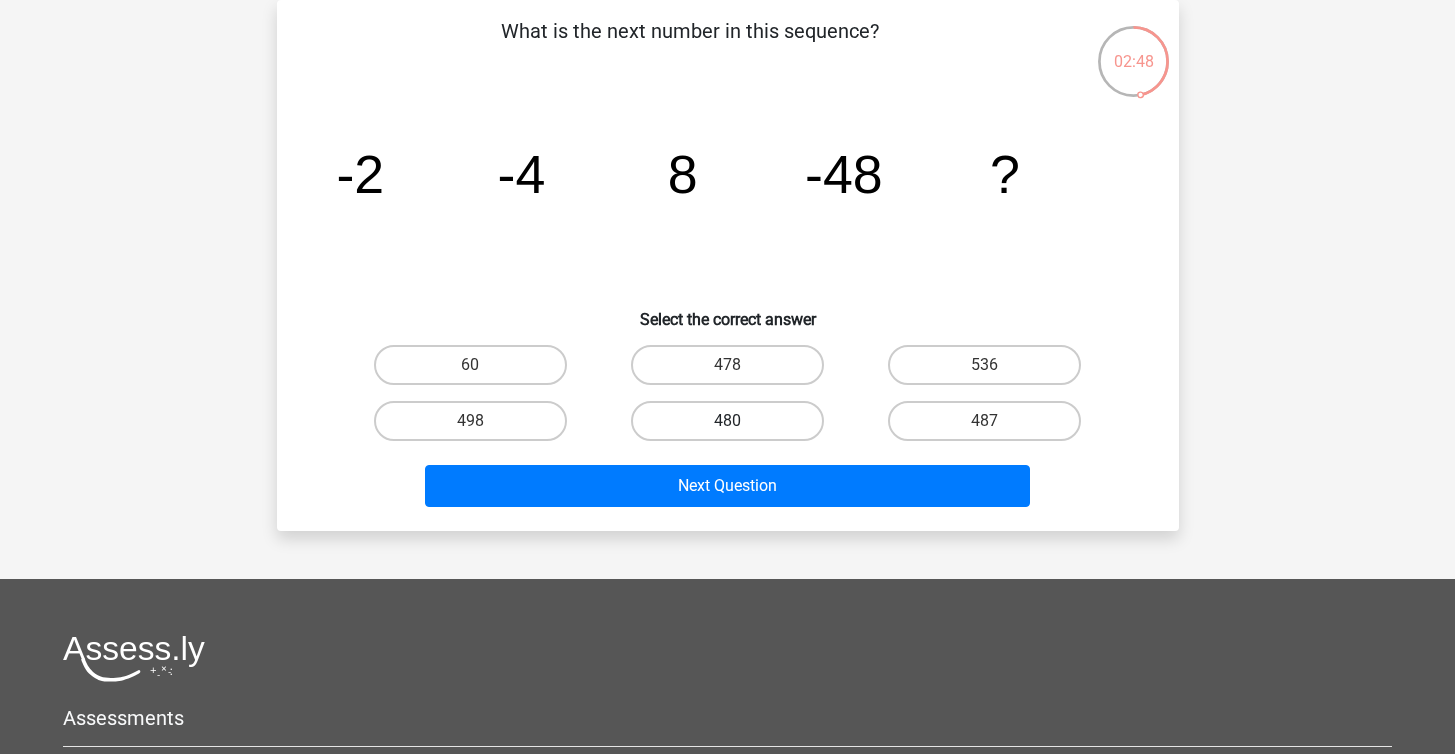 click on "480" at bounding box center (727, 421) 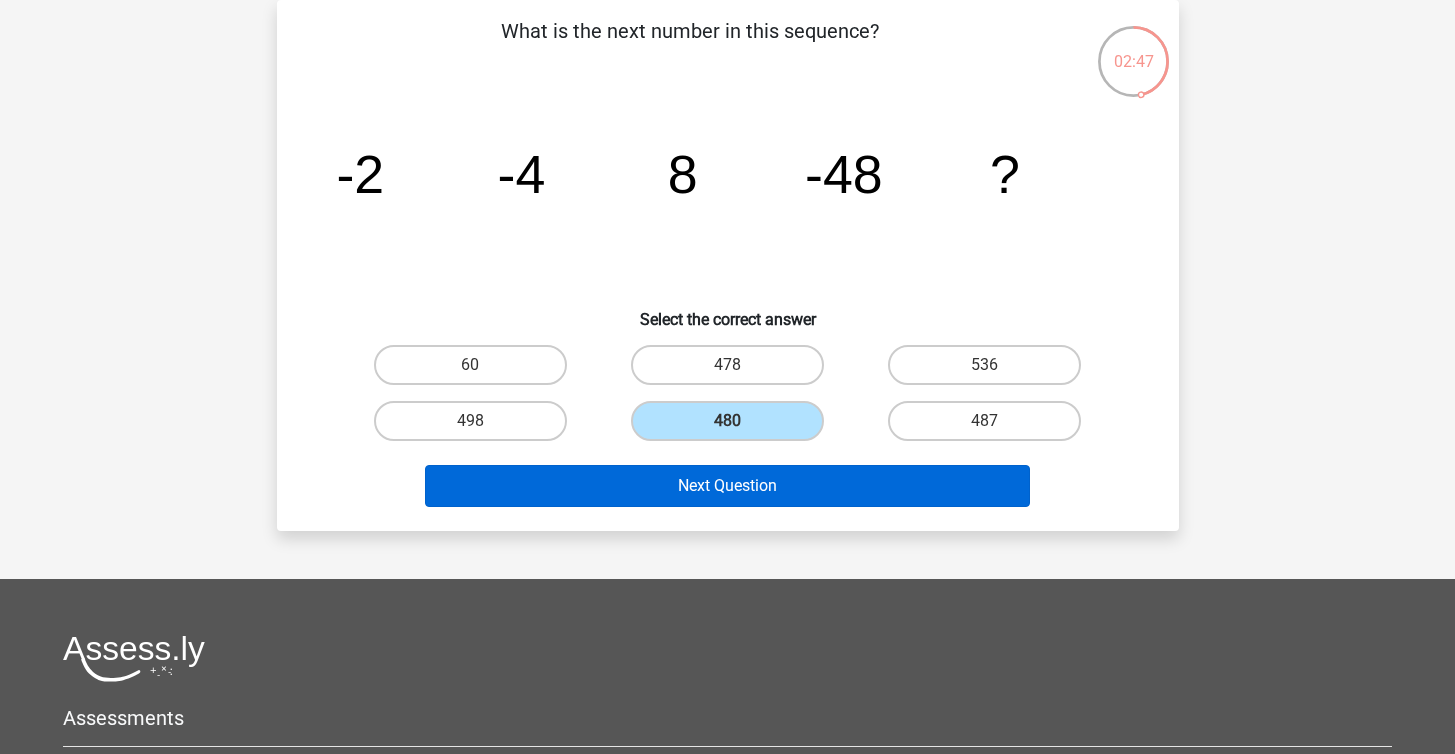 click on "Next Question" at bounding box center [727, 486] 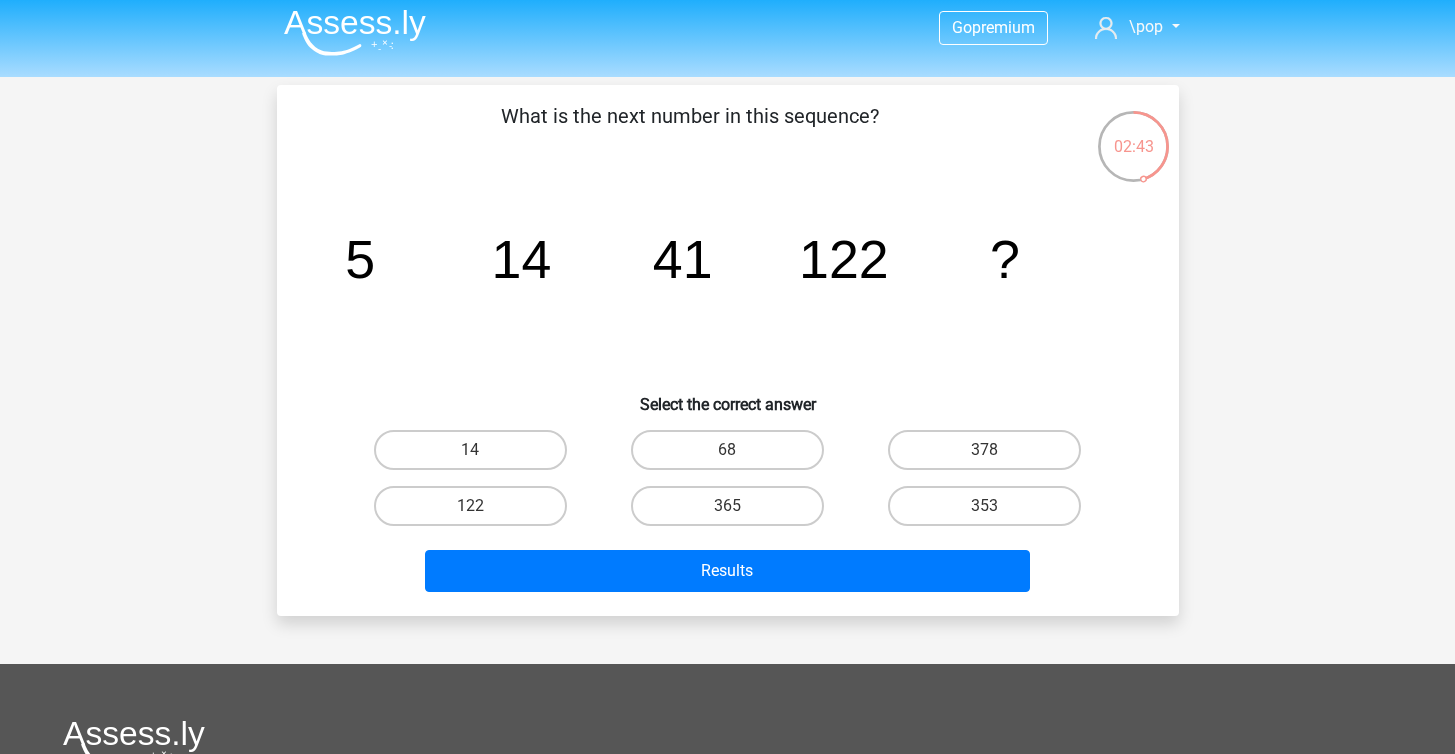 scroll, scrollTop: 7, scrollLeft: 0, axis: vertical 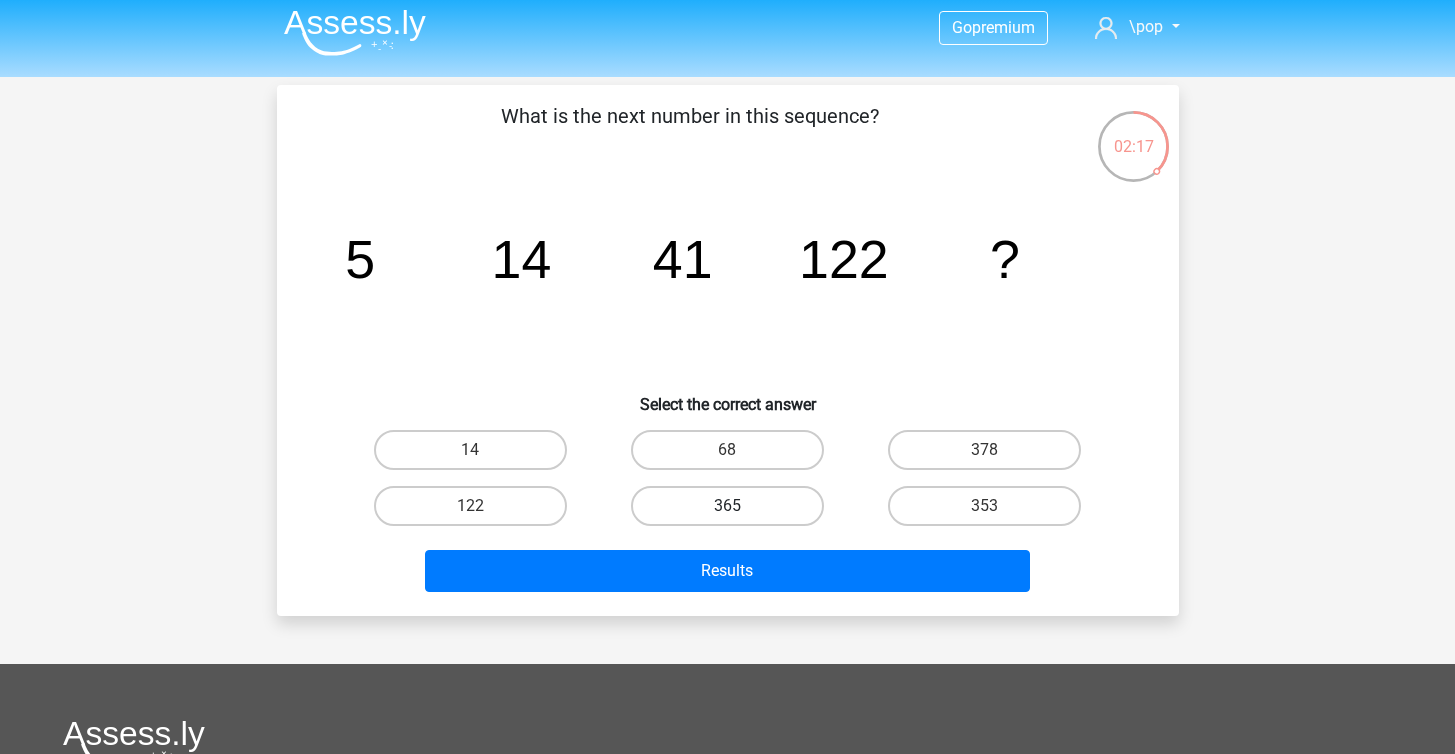 click on "365" at bounding box center (727, 506) 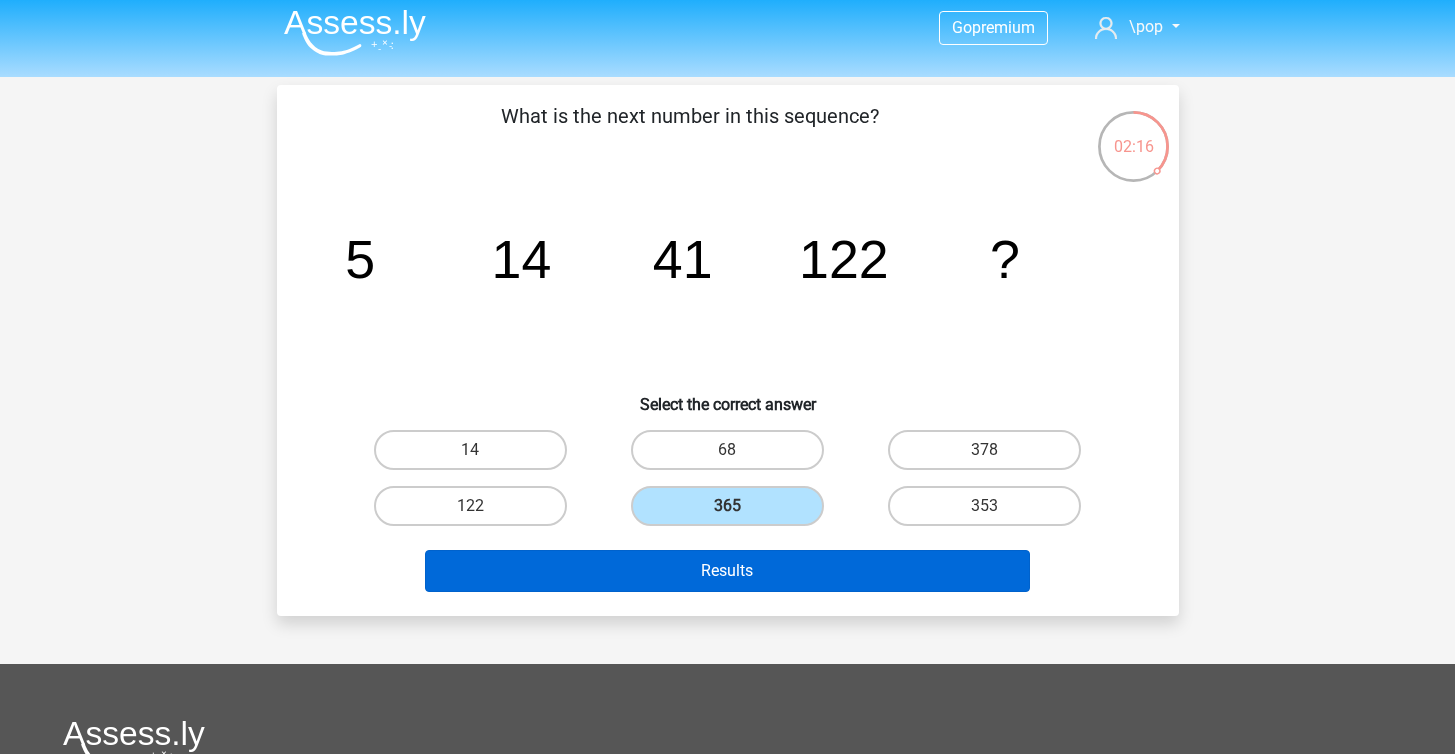 click on "Results" at bounding box center (727, 571) 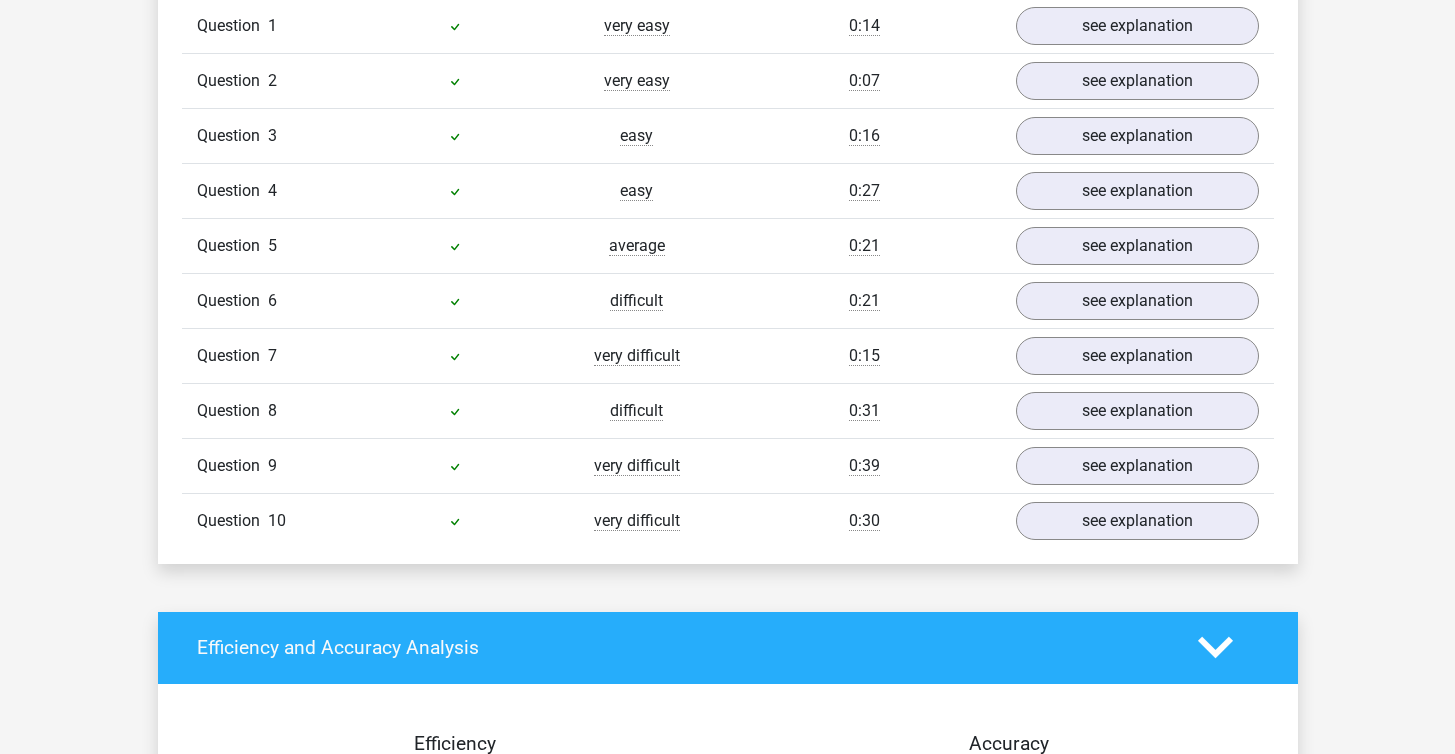 scroll, scrollTop: 1683, scrollLeft: 0, axis: vertical 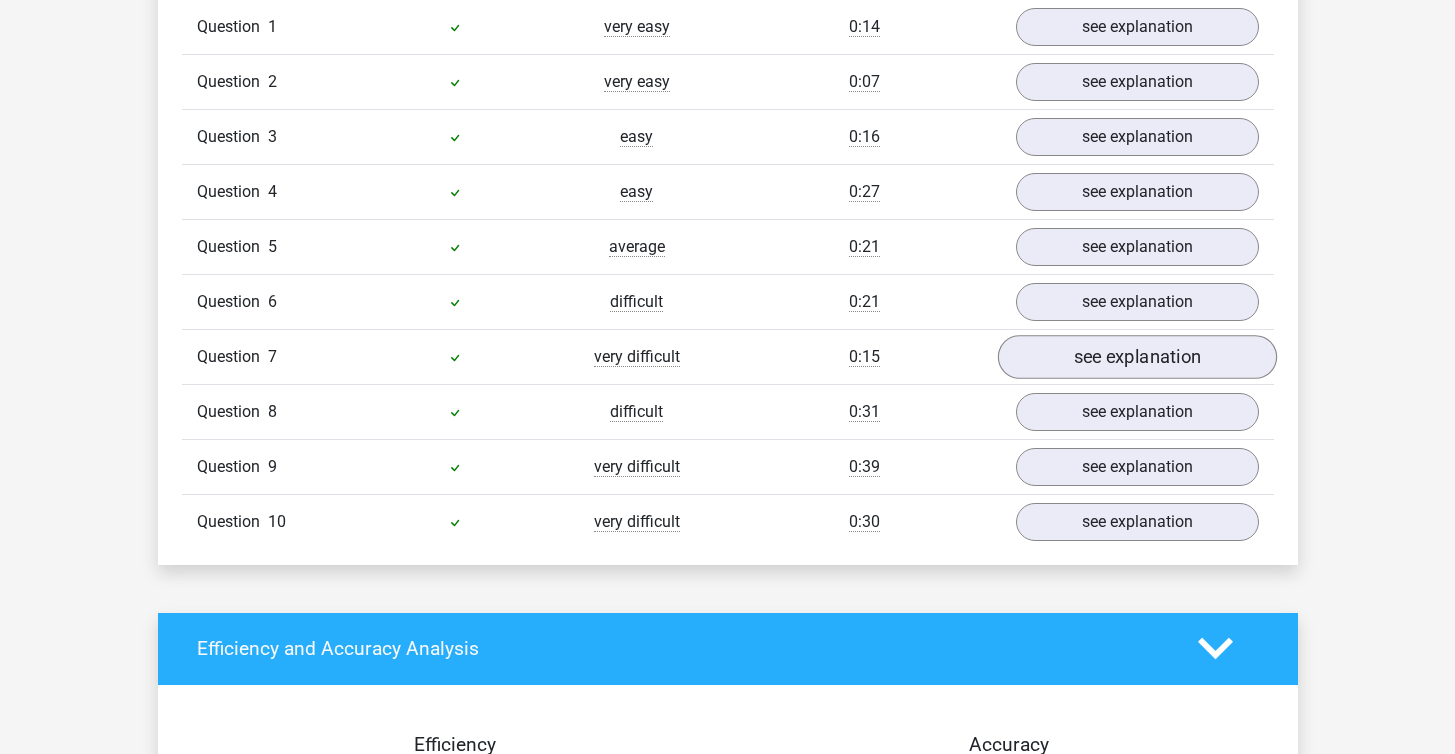 click on "see explanation" at bounding box center [1136, 357] 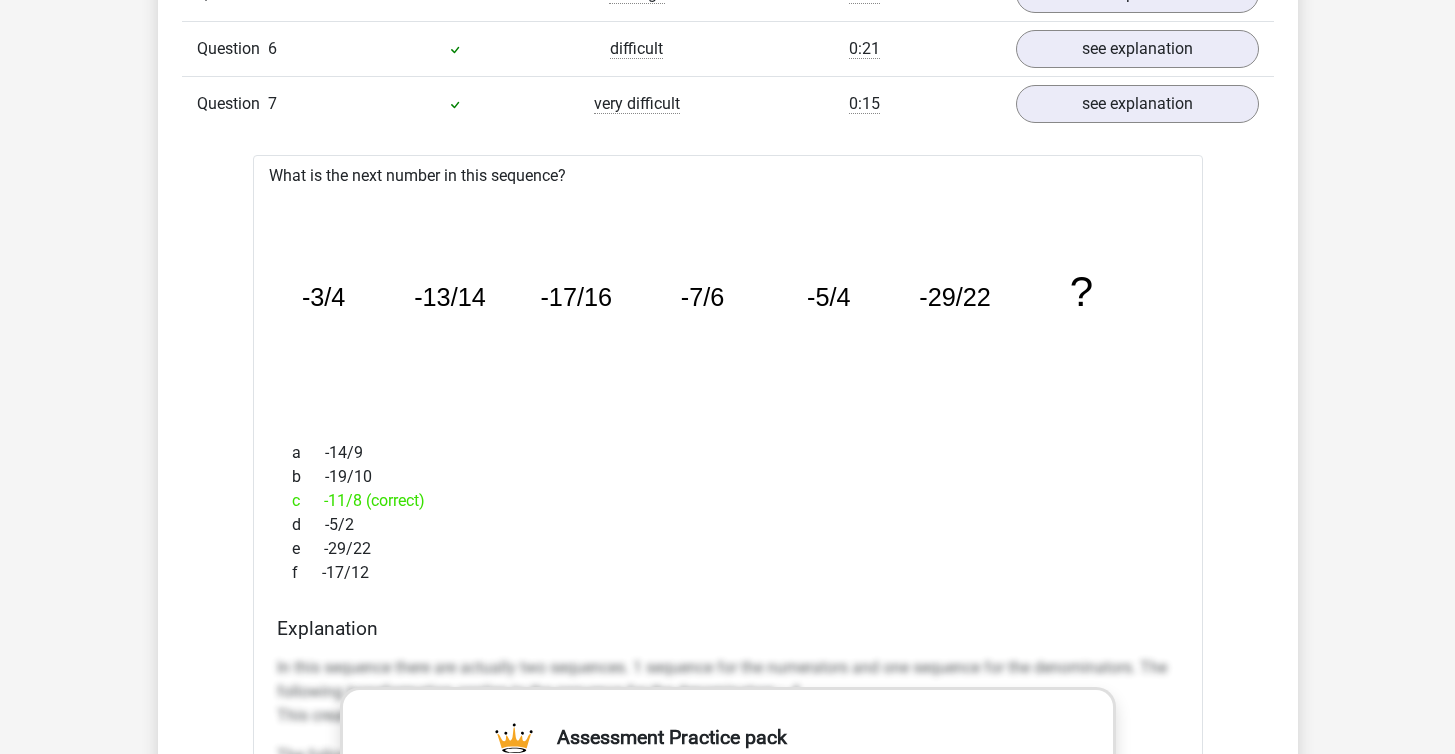 scroll, scrollTop: 1935, scrollLeft: 0, axis: vertical 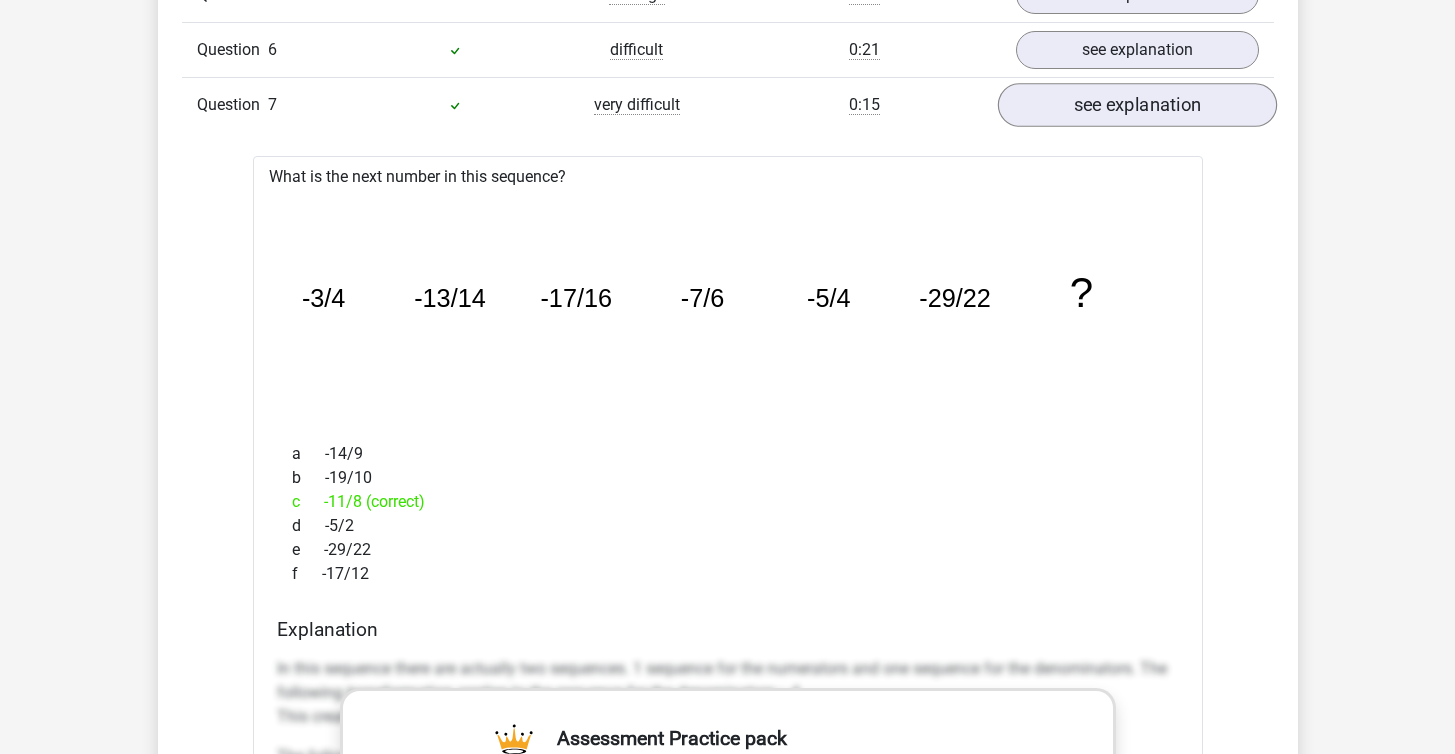 click on "see explanation" at bounding box center (1136, 105) 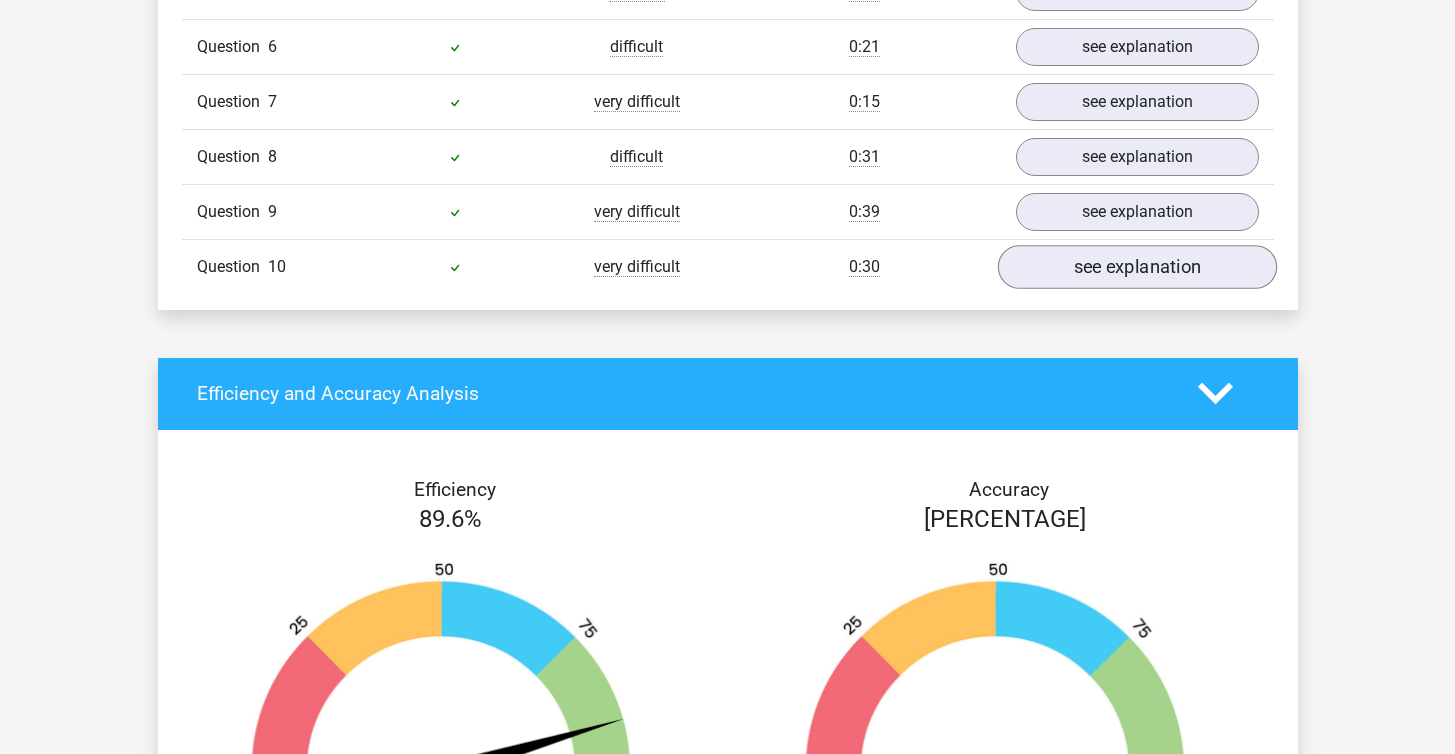 scroll, scrollTop: 1938, scrollLeft: 0, axis: vertical 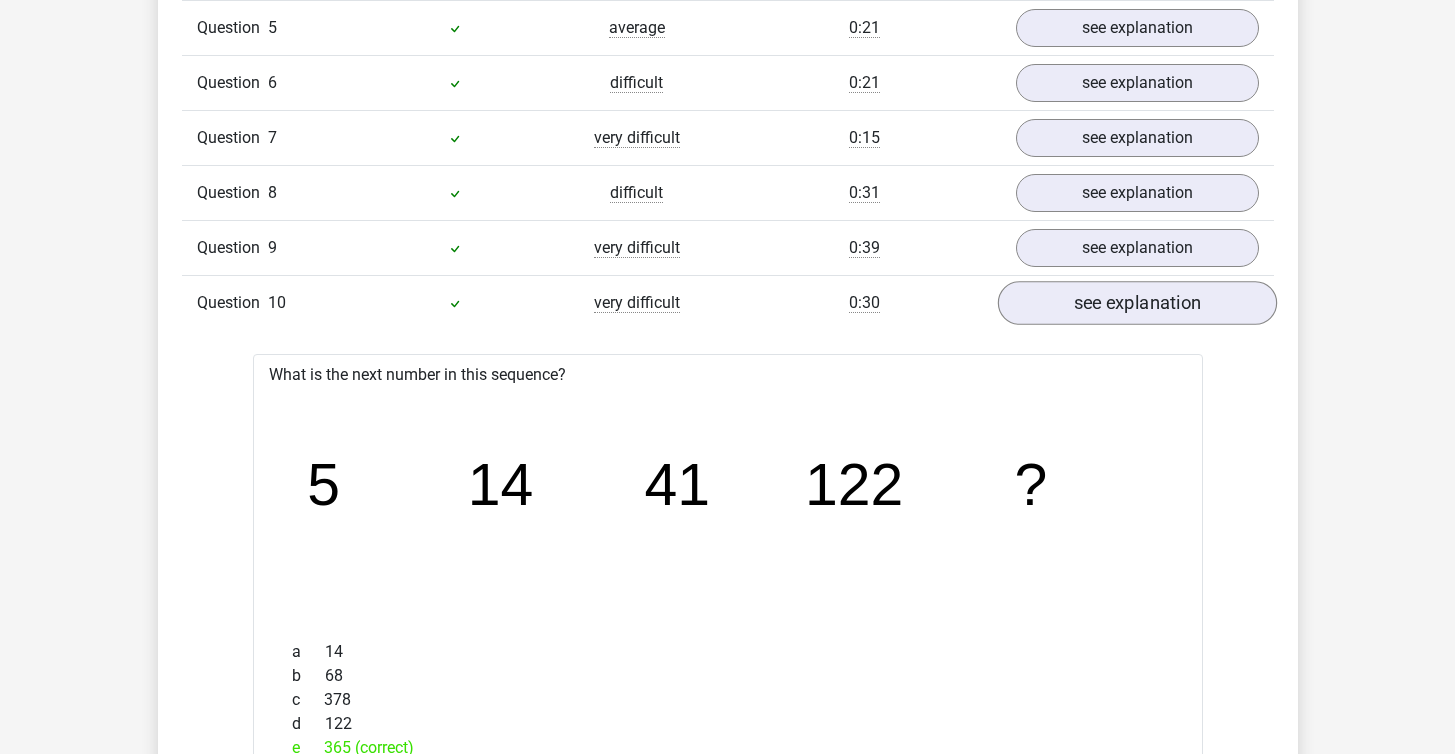 click on "see explanation" at bounding box center (1136, 303) 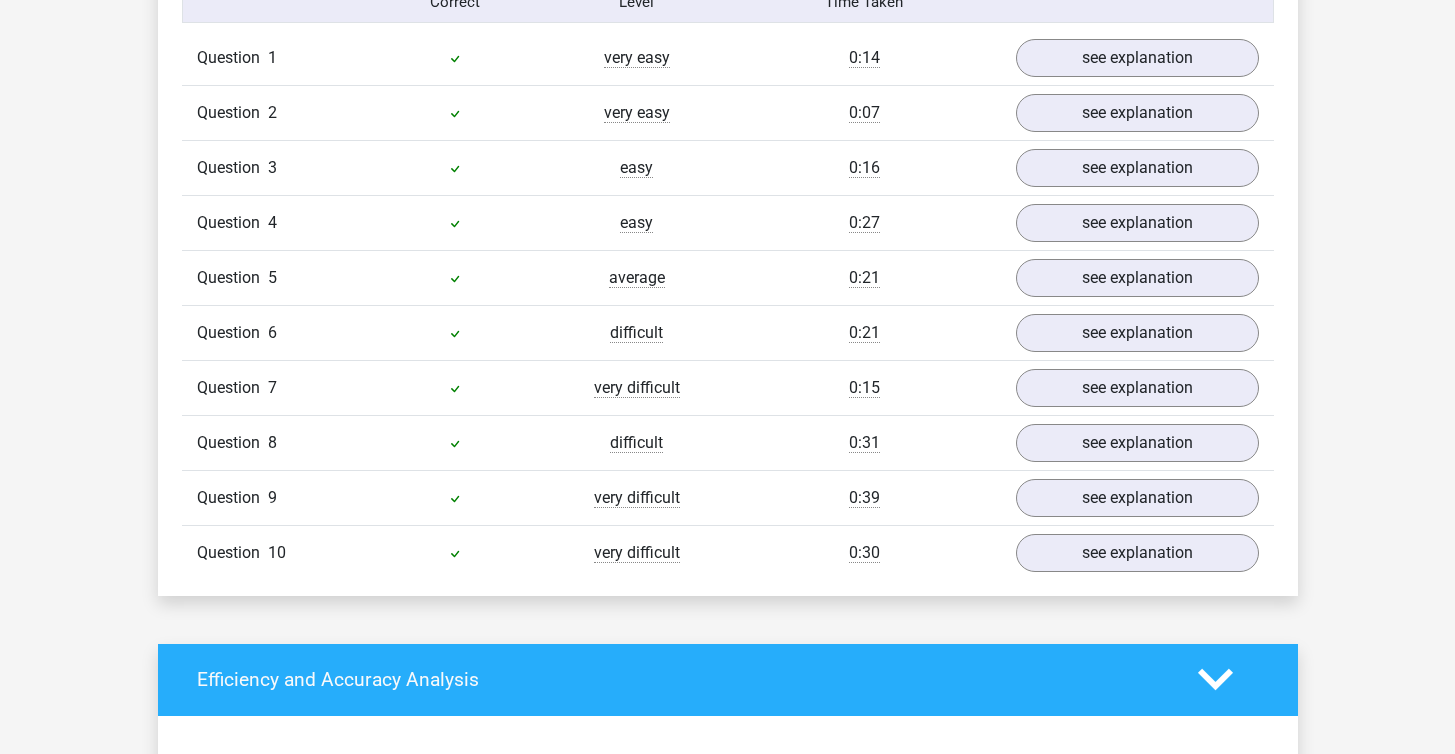 scroll, scrollTop: 1654, scrollLeft: 0, axis: vertical 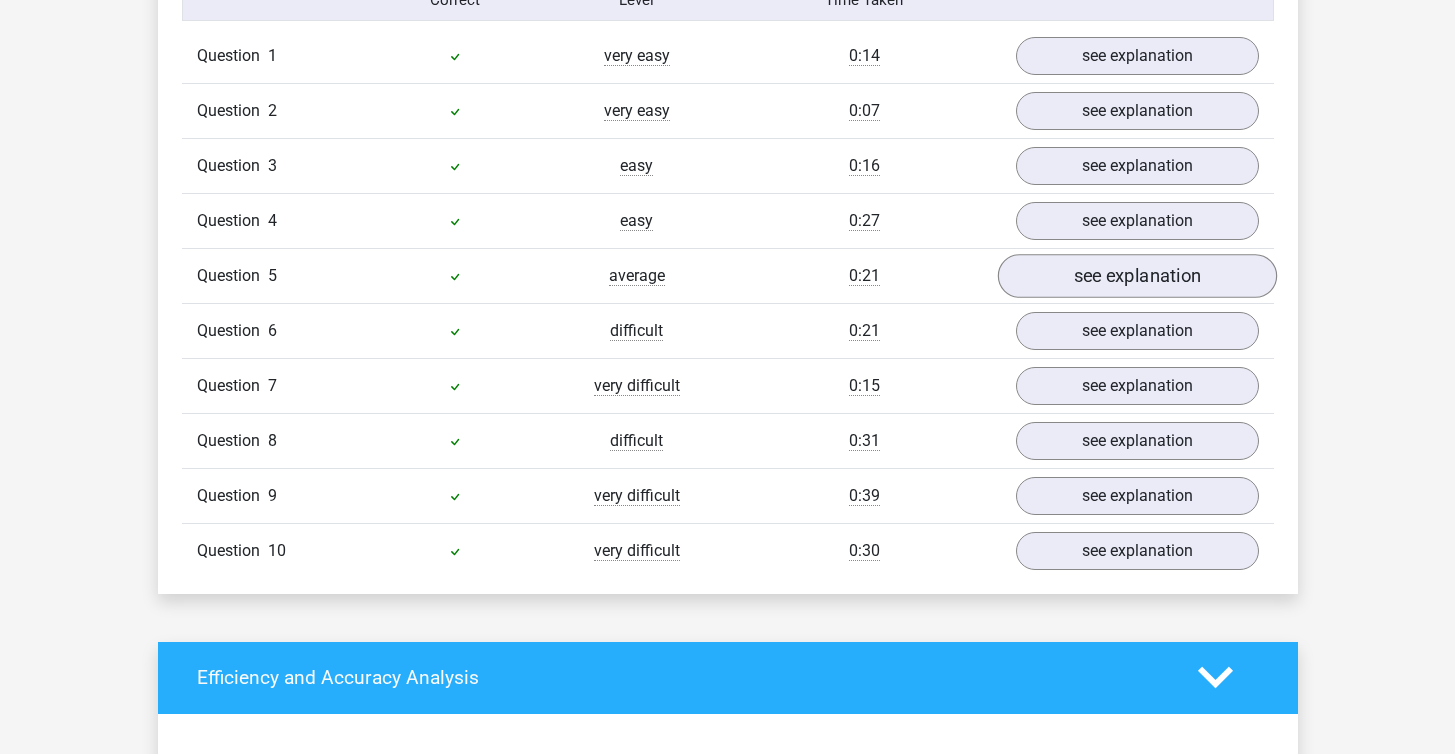 click on "see explanation" at bounding box center [1136, 276] 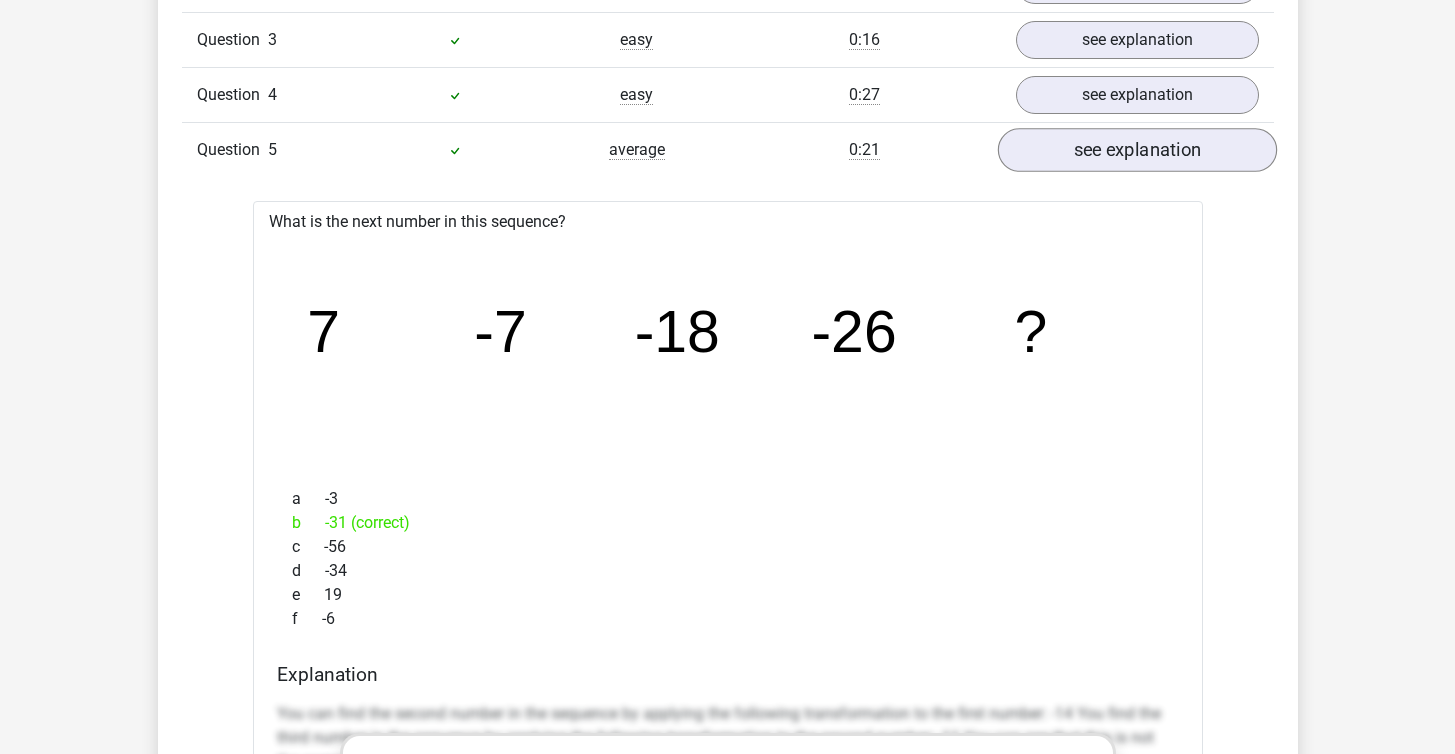 scroll, scrollTop: 1801, scrollLeft: 0, axis: vertical 